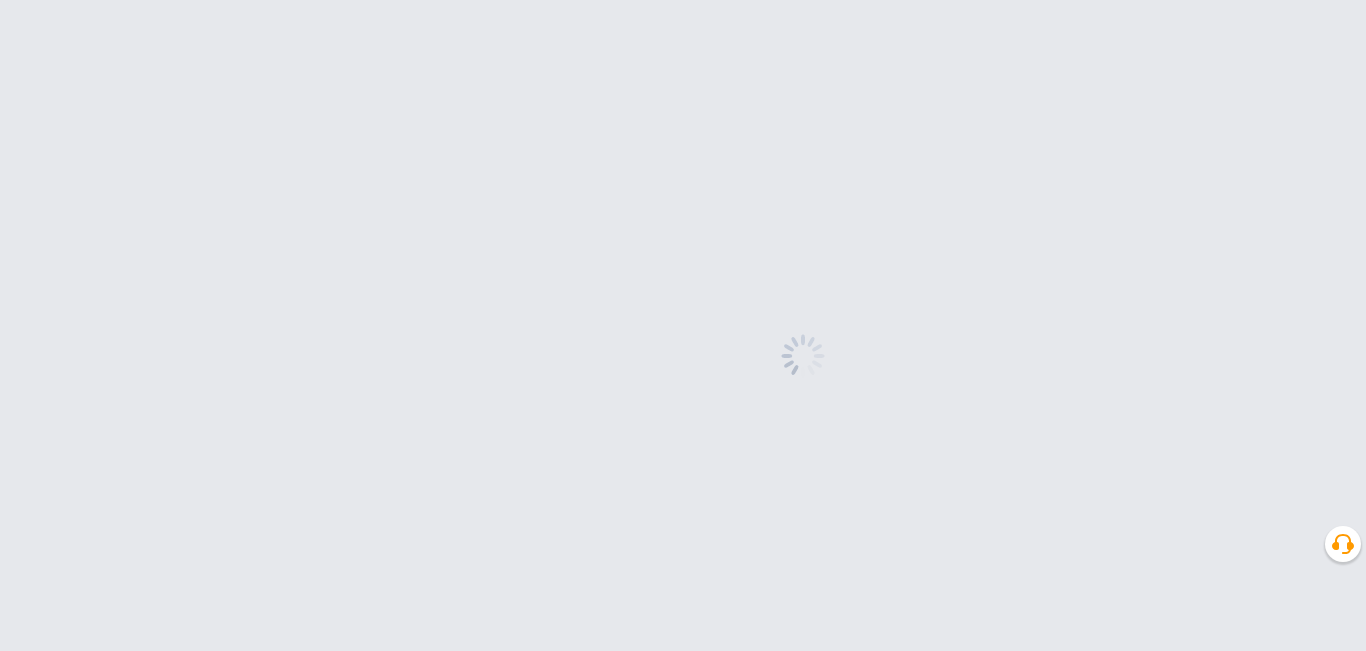 scroll, scrollTop: 0, scrollLeft: 0, axis: both 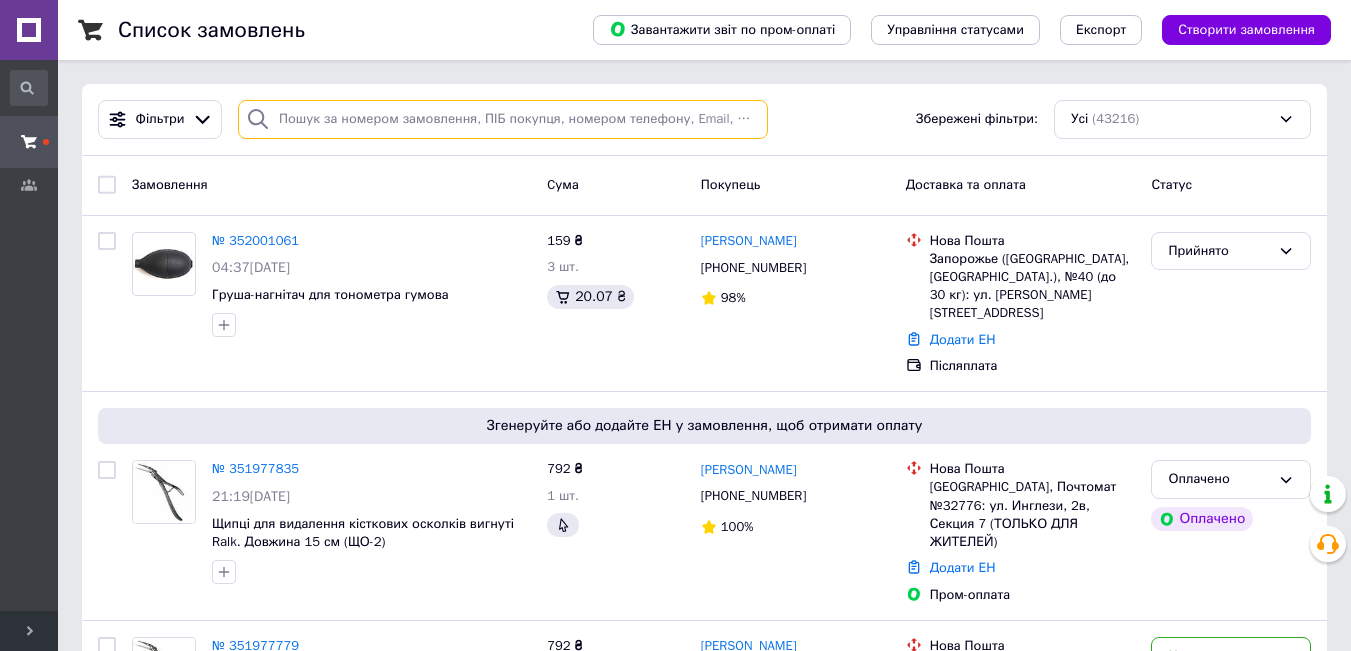 click at bounding box center (503, 119) 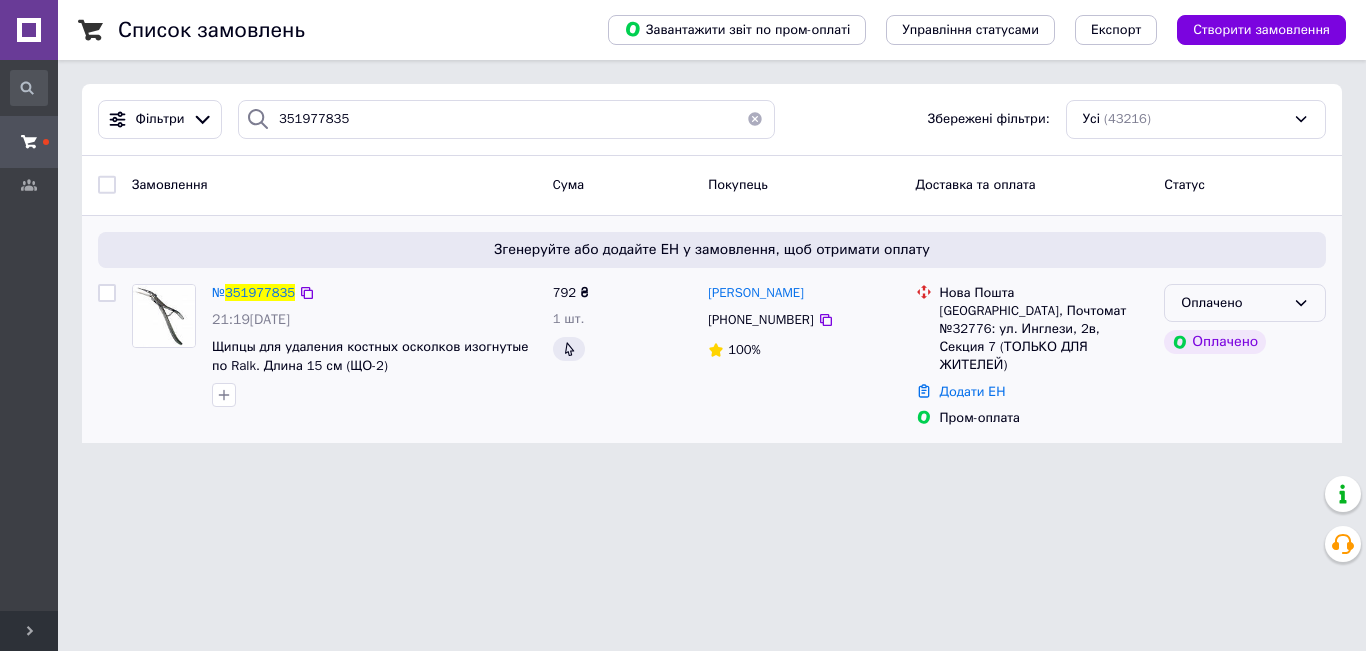 click on "Оплачено" at bounding box center (1245, 303) 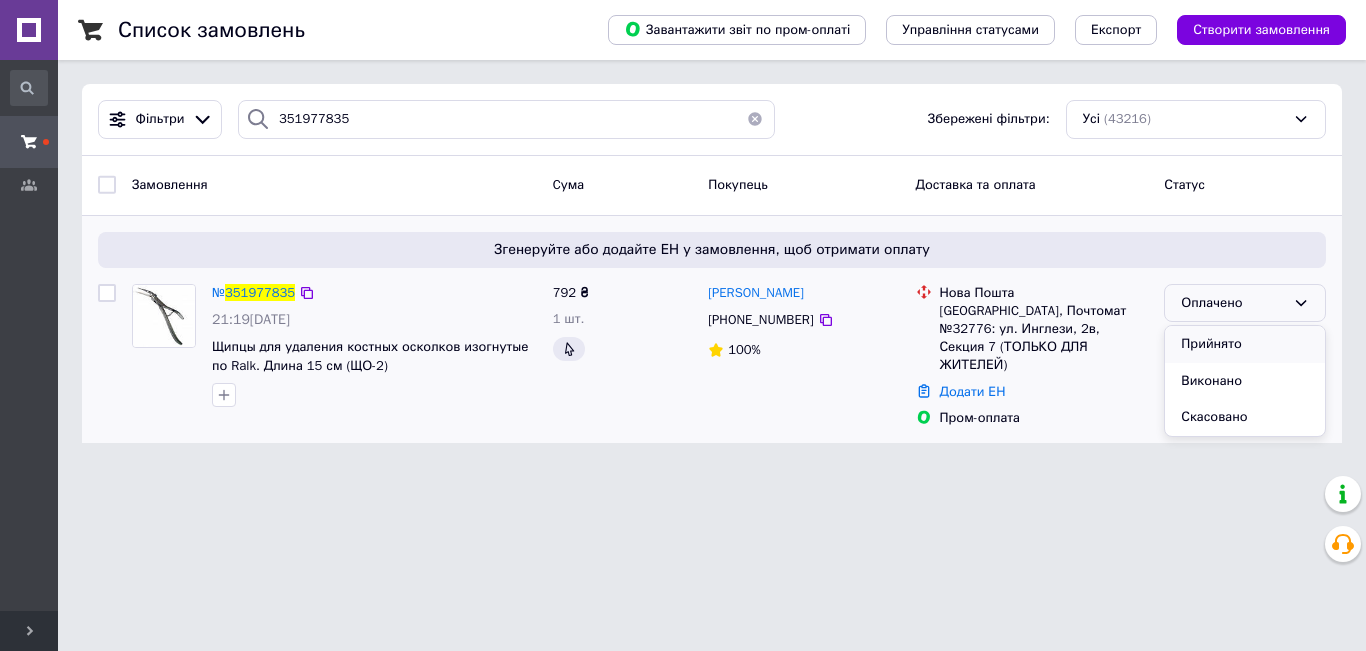 click on "Прийнято" at bounding box center [1245, 344] 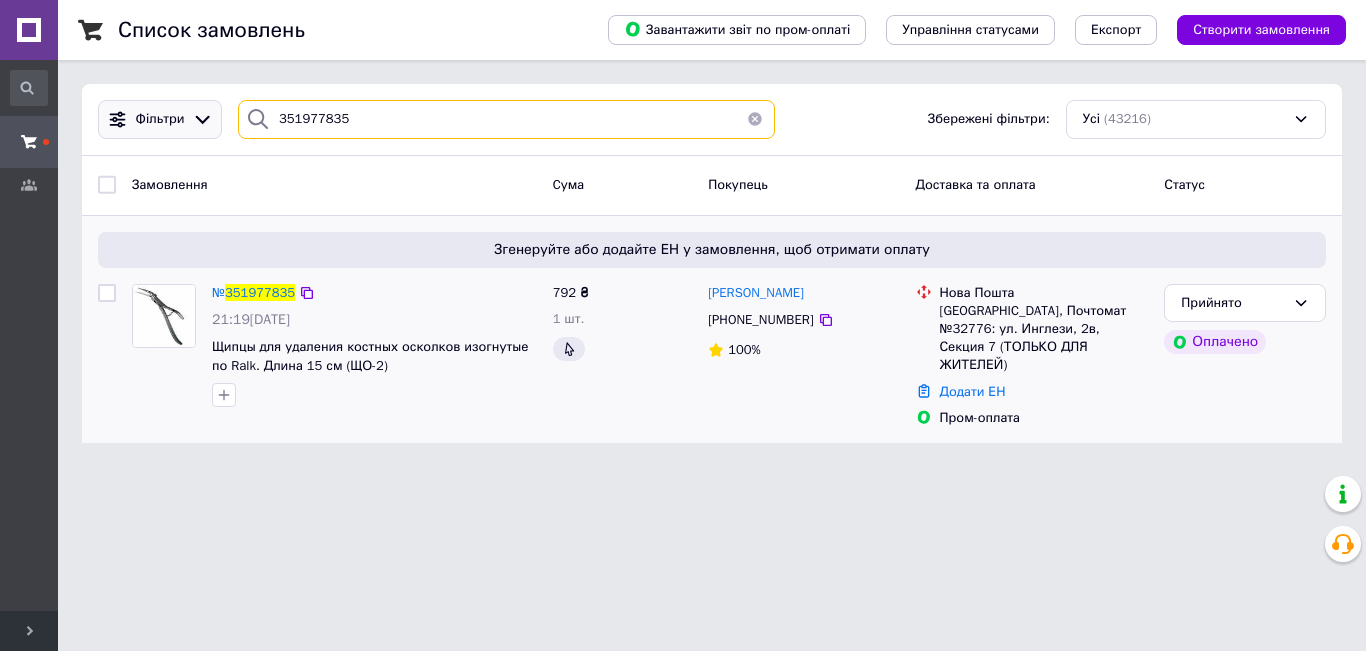drag, startPoint x: 431, startPoint y: 127, endPoint x: 203, endPoint y: 129, distance: 228.00877 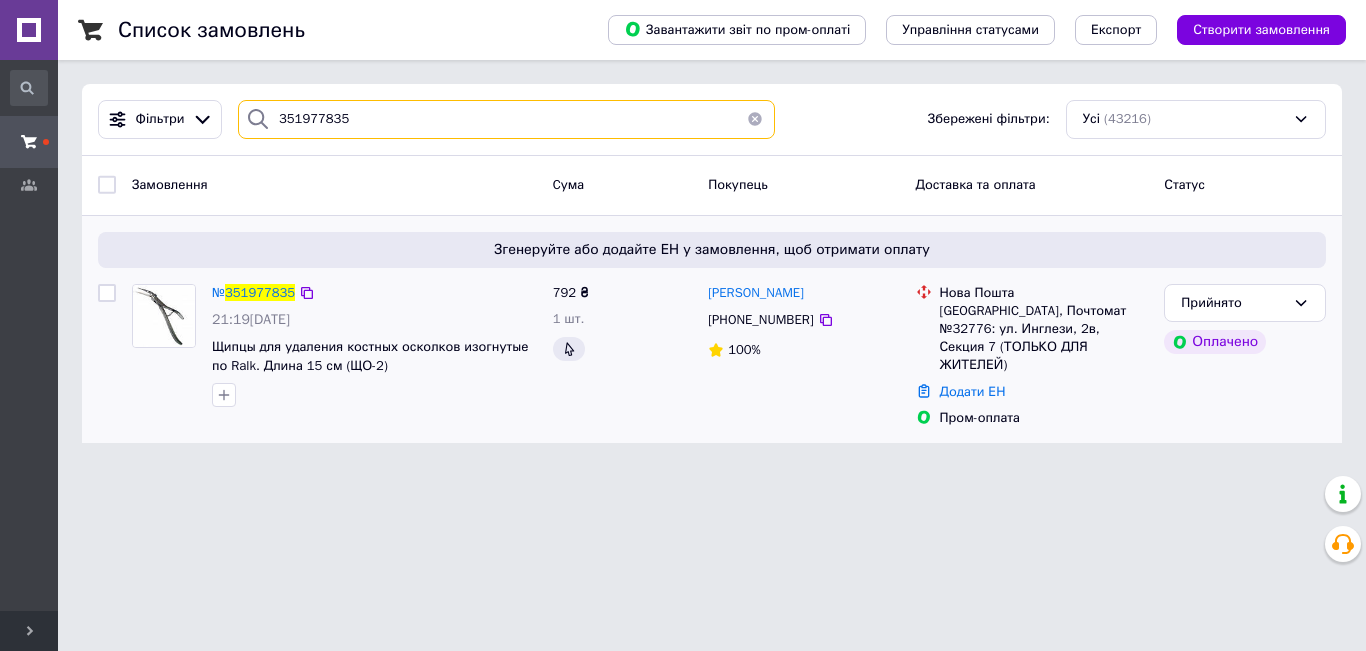 paste on "779UA" 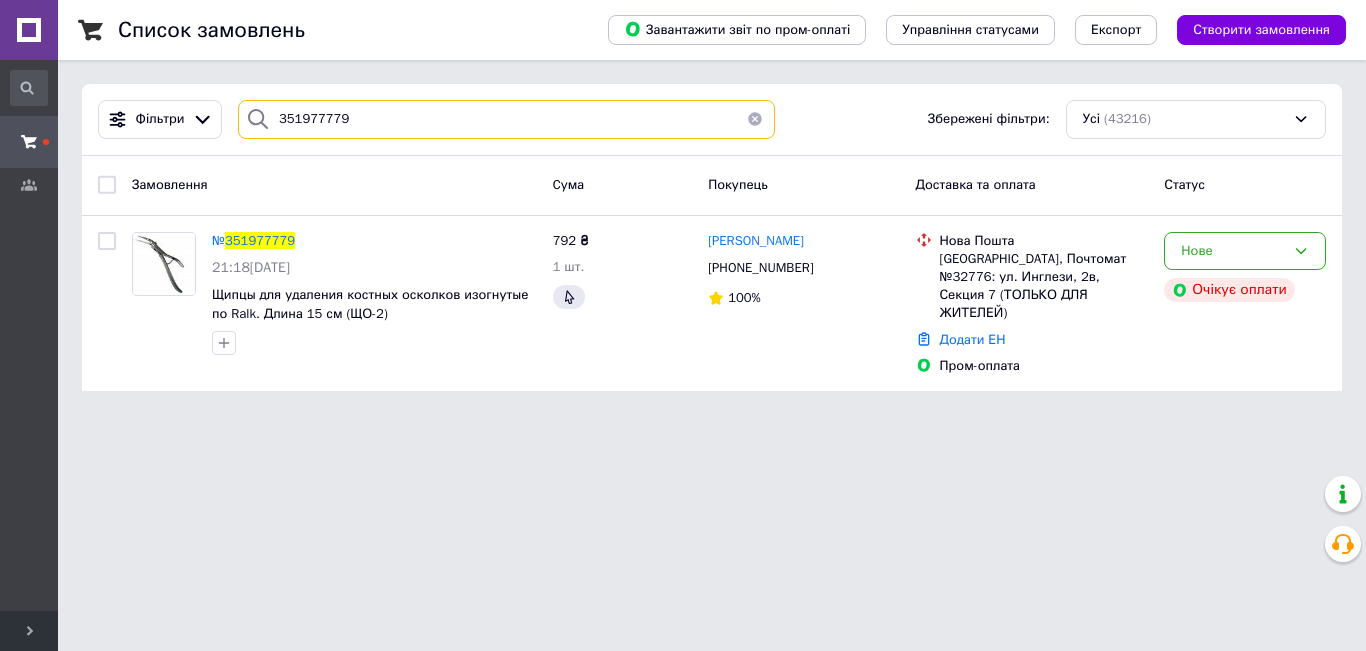 type on "351977779" 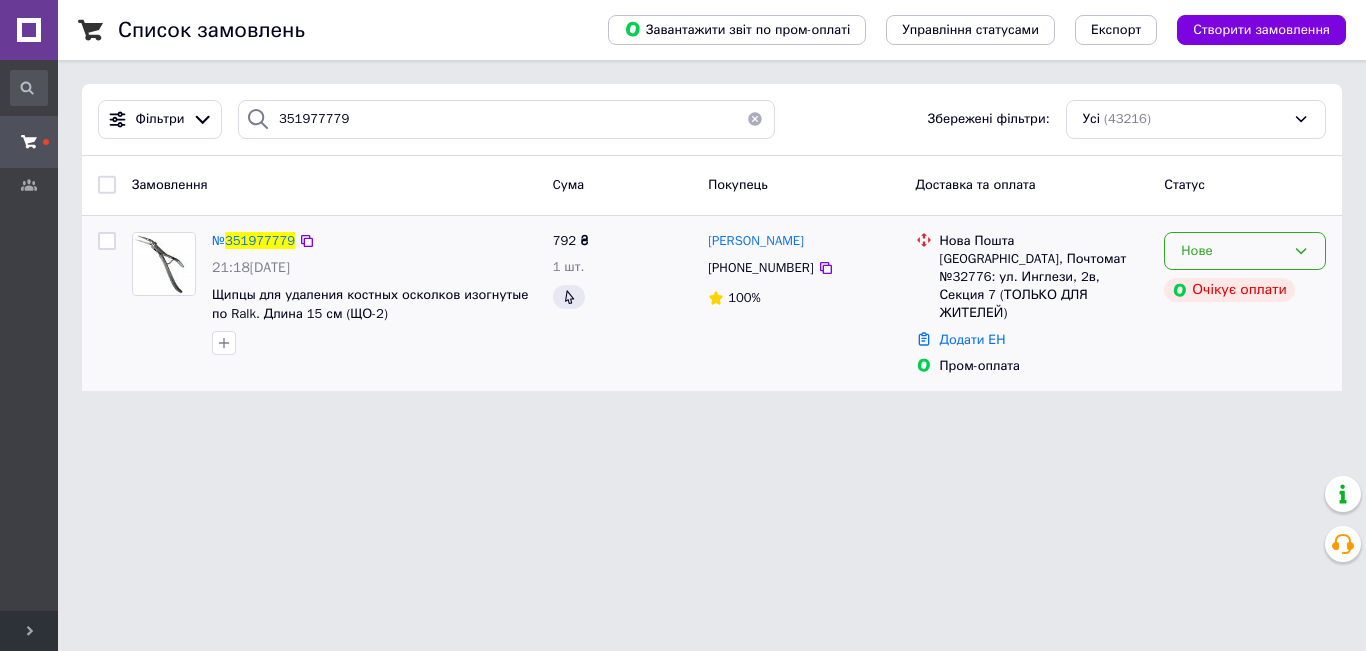 click on "Нове" at bounding box center (1245, 251) 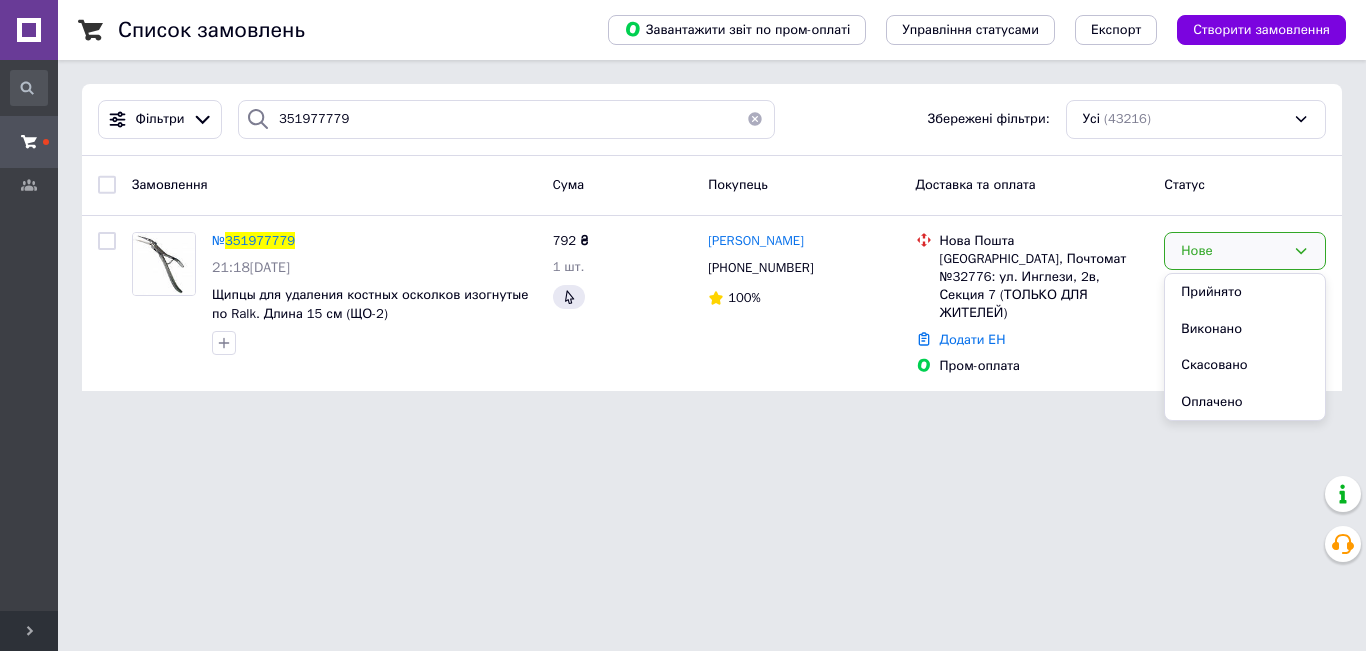 click on "MEDMAG - медтехніка для всієї родини Ваш ID: 1942474 Сайт MEDMAG - медтехніка для всієї родин... Кабінет покупця Перевірити стан системи Сторінка на порталі MEDMAG - медтехника для всей семьи MEDMAG - медтехника для всей семьи [PERSON_NAME] Історія пошуку замовлення замовленн Замовлення та повідомлення Замовлення та повідомлення Замовлення Нові 4 Прийняті 22 Виконані 39059 Скасовані 4130 Оплачені 1 Повідомлення Клієнти Розгорнути
Список замовлень   Завантажити звіт по пром-оплаті Управління статусами Експорт 351977779" at bounding box center (683, 207) 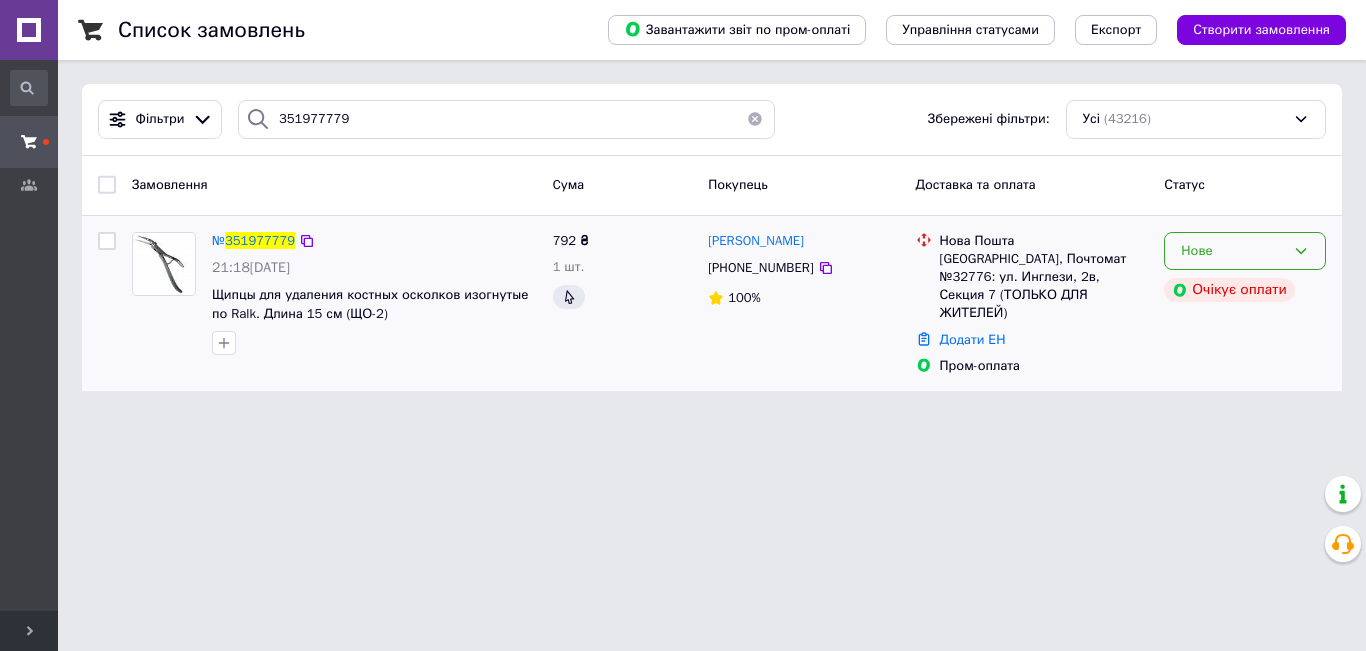 click on "Нове" at bounding box center (1233, 251) 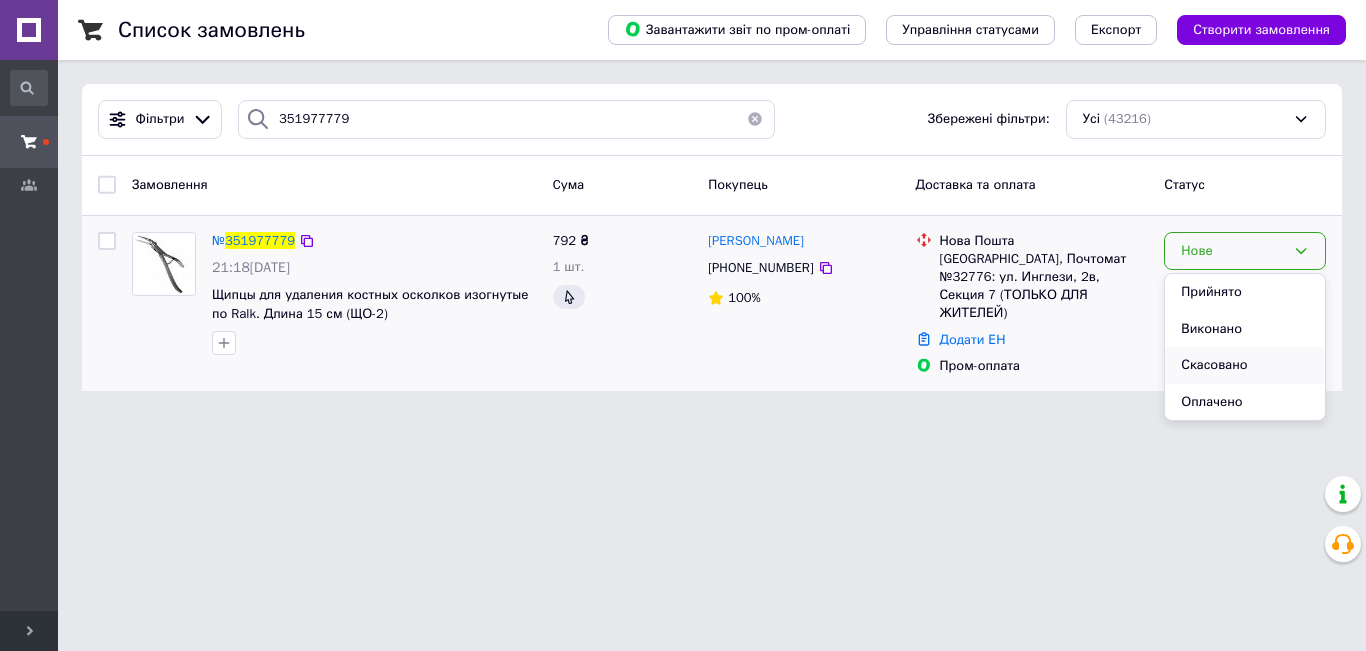 click on "Скасовано" at bounding box center [1245, 365] 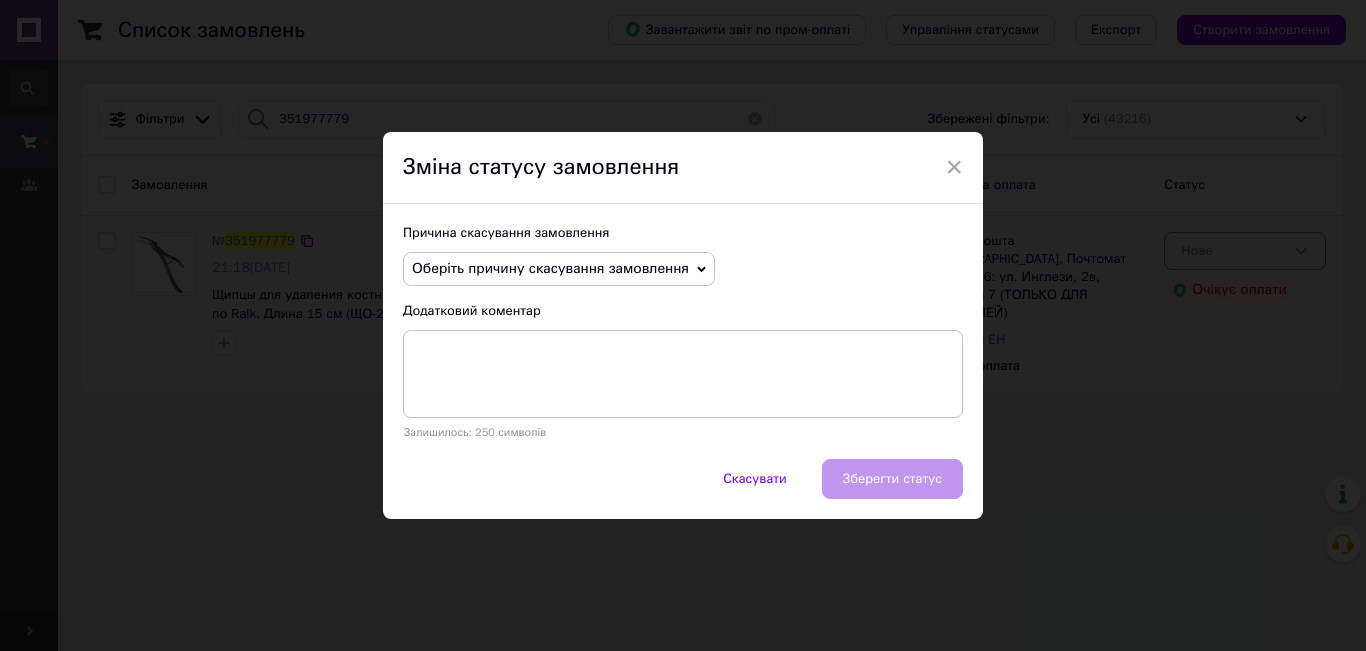 click on "Оберіть причину скасування замовлення" at bounding box center (550, 268) 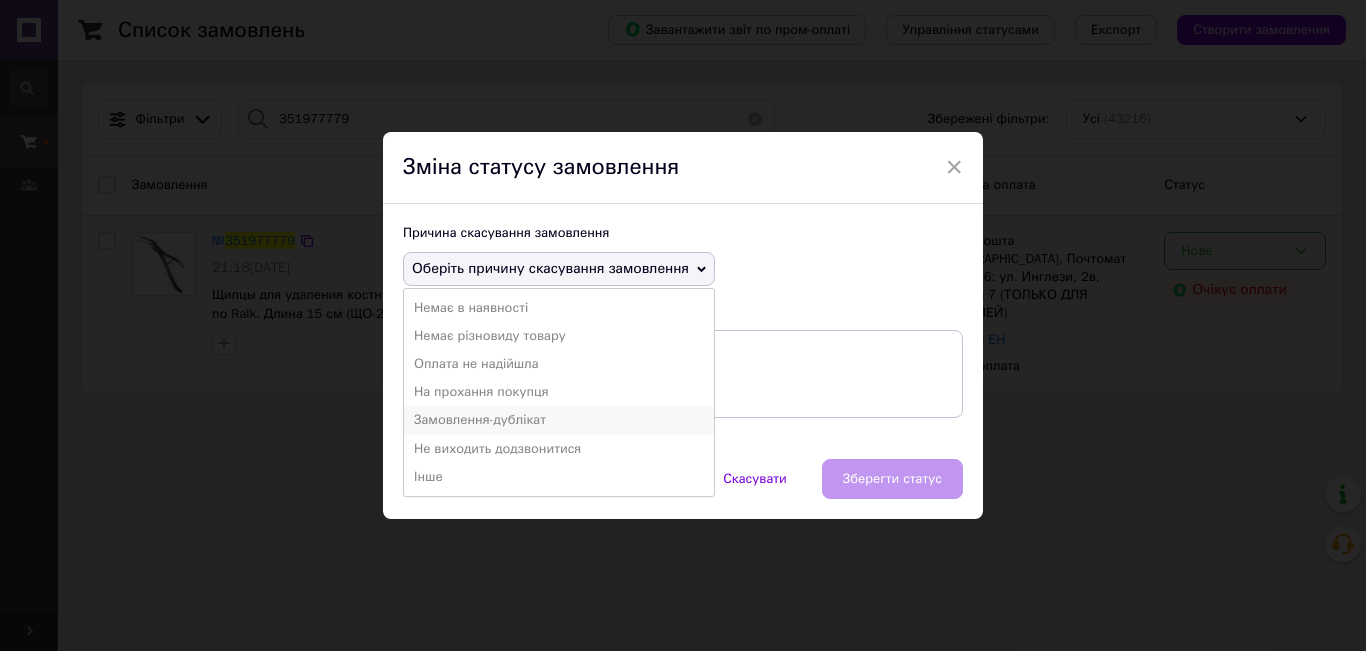 click on "Замовлення-дублікат" at bounding box center [559, 420] 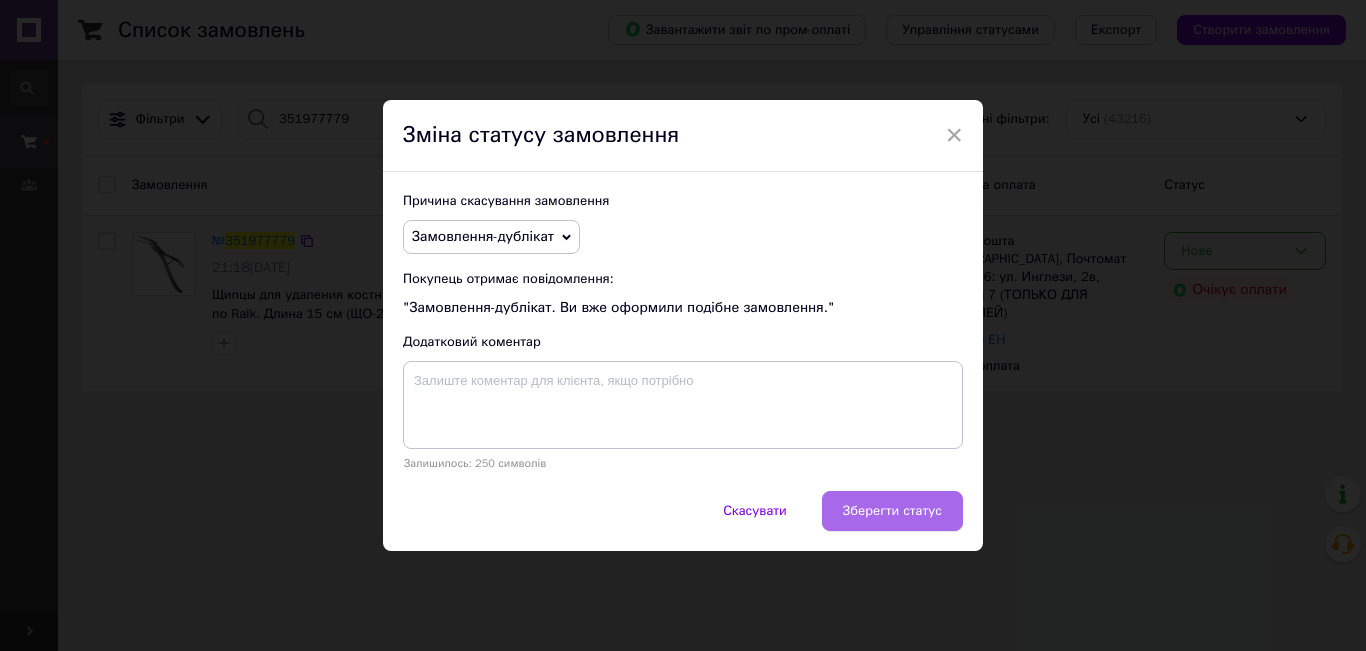 click on "Зберегти статус" at bounding box center (892, 511) 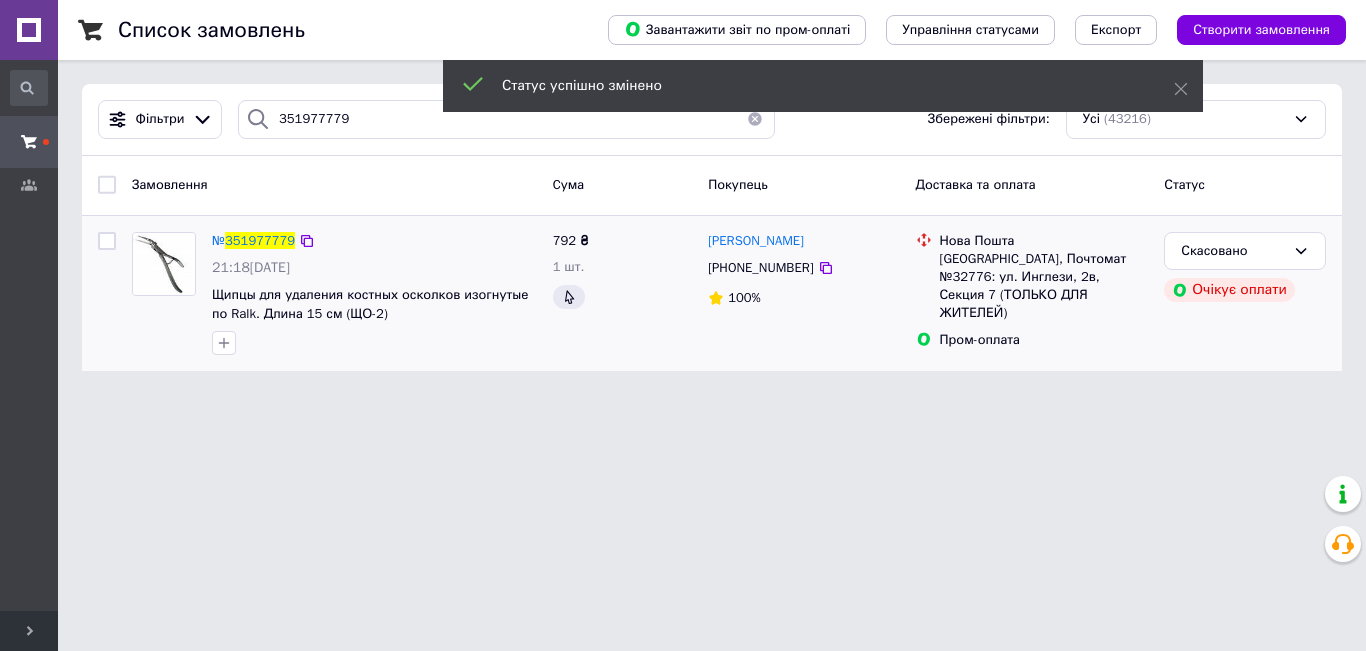 click on "MEDMAG - медтехніка для всієї родини Ваш ID: 1942474 Сайт MEDMAG - медтехніка для всієї родин... Кабінет покупця Перевірити стан системи Сторінка на порталі MEDMAG - медтехника для всей семьи MEDMAG - медтехника для всей семьи [PERSON_NAME] Історія пошуку замовлення замовленн Замовлення та повідомлення Замовлення та повідомлення Замовлення Нові 4 Прийняті 22 Виконані 39059 Скасовані 4130 Оплачені 1 Повідомлення Клієнти Розгорнути
Список замовлень   Завантажити звіт по пром-оплаті Управління статусами Експорт 351977779" at bounding box center (683, 197) 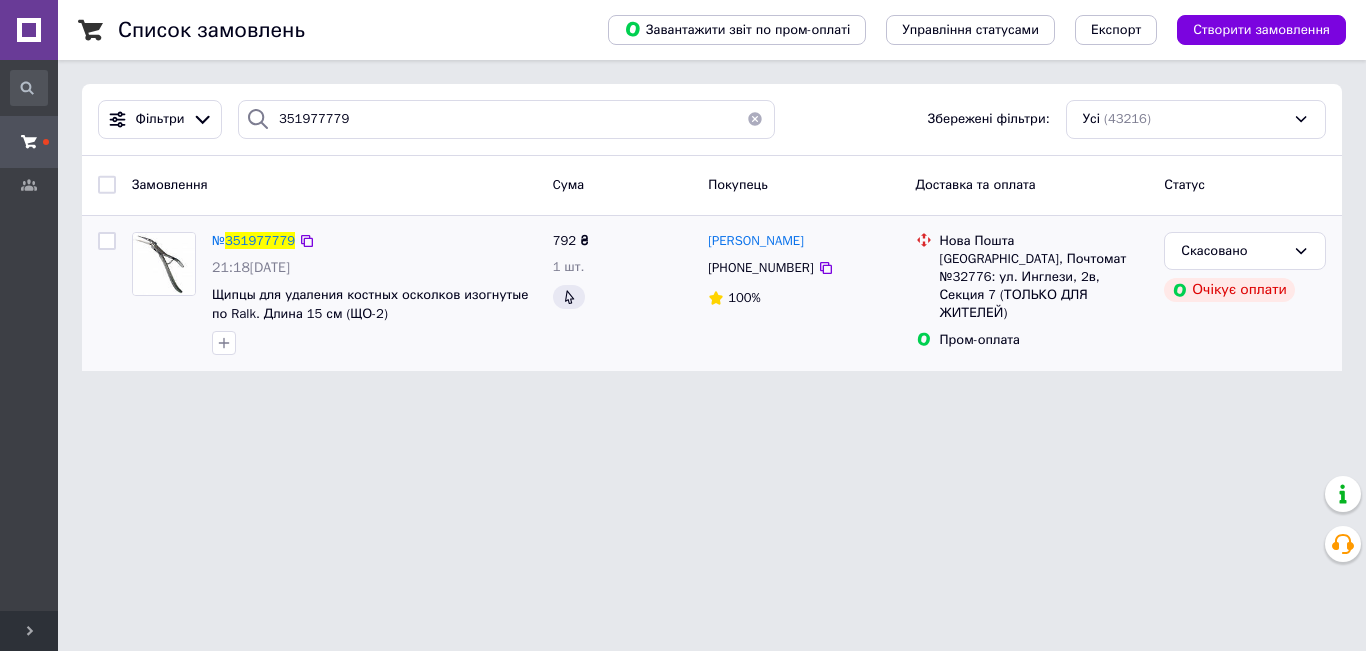 click at bounding box center (755, 119) 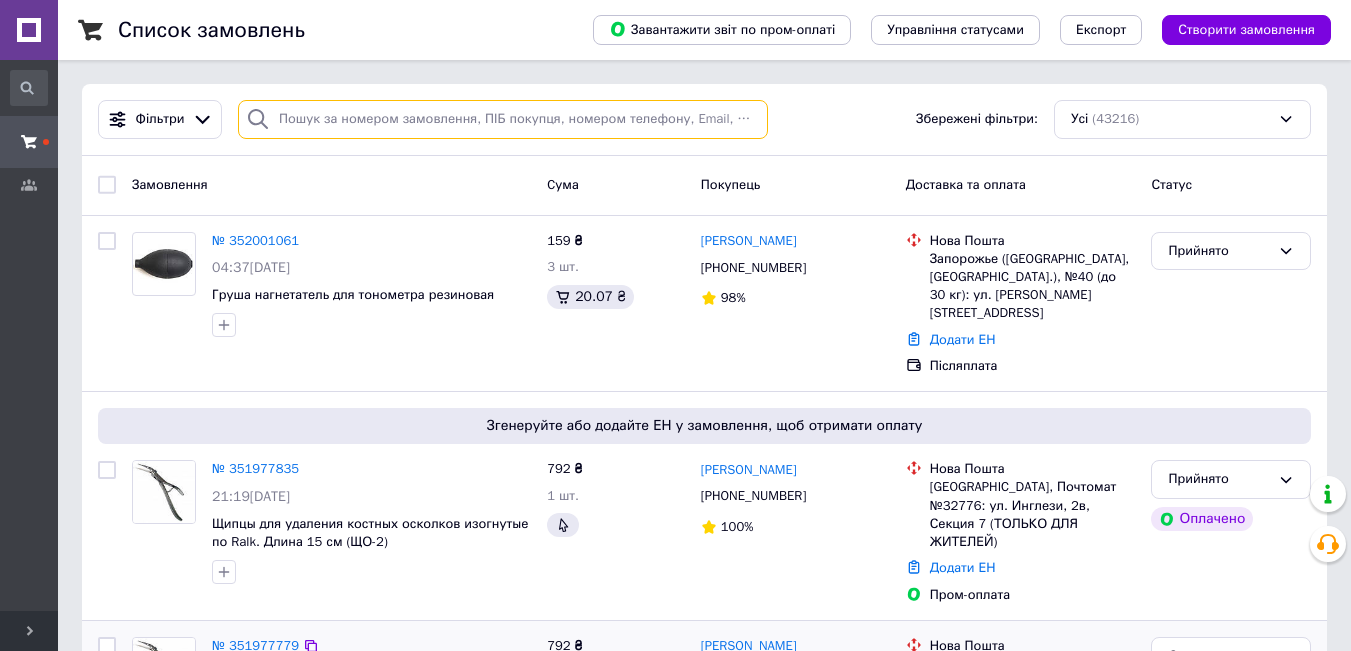 click at bounding box center [503, 119] 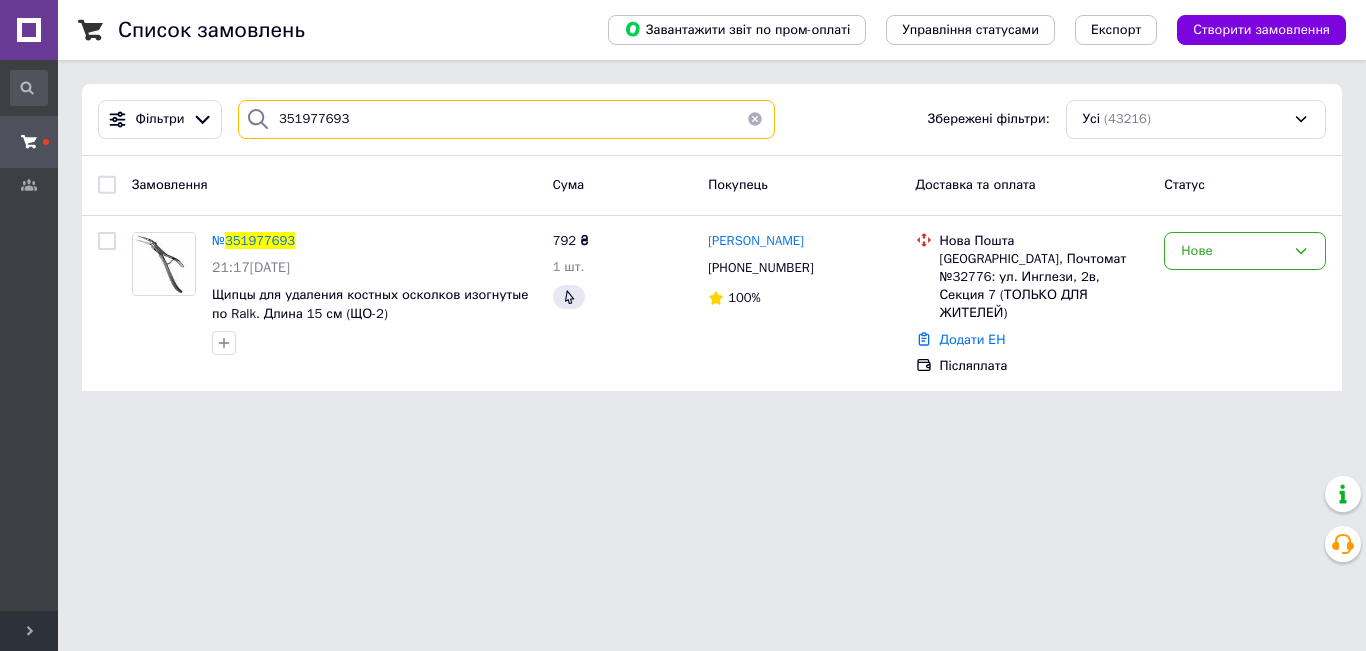 type on "351977693" 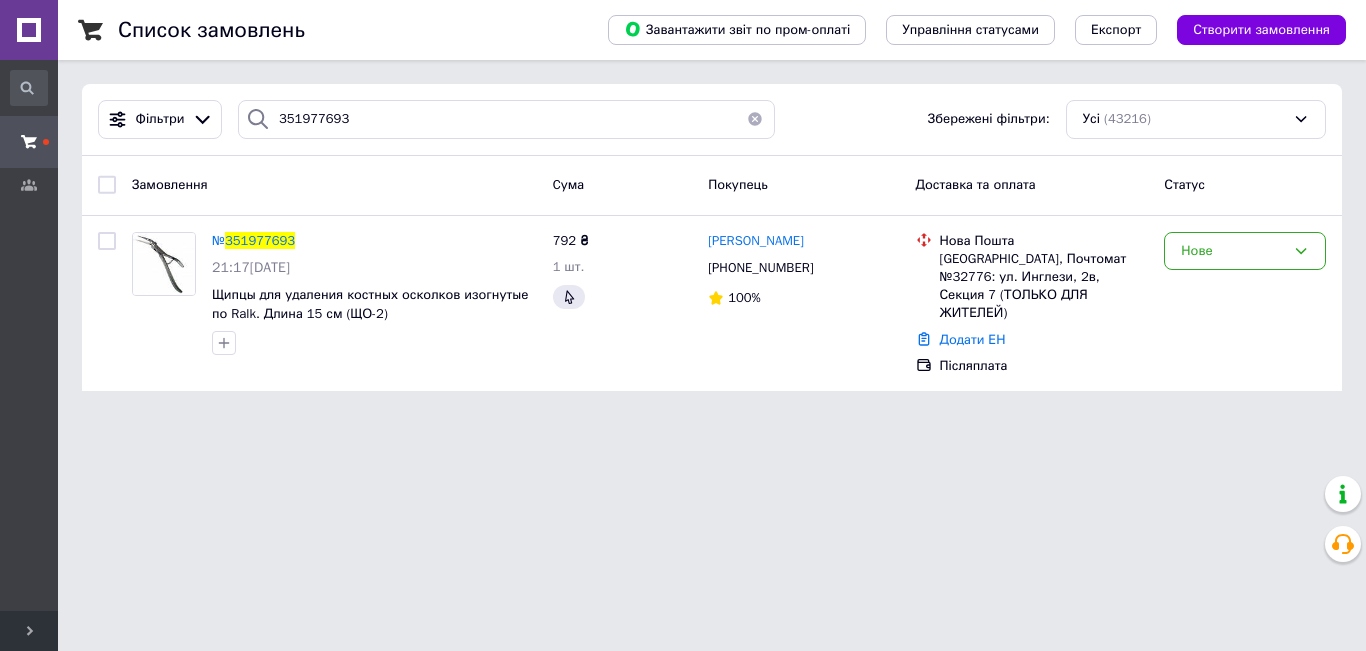 click on "MEDMAG - медтехніка для всієї родини Ваш ID: 1942474 Сайт MEDMAG - медтехніка для всієї родин... Кабінет покупця Перевірити стан системи Сторінка на порталі MEDMAG - медтехника для всей семьи MEDMAG - медтехника для всей семьи [PERSON_NAME] Історія пошуку замовлення замовленн Замовлення та повідомлення Замовлення та повідомлення Замовлення Нові 4 Прийняті 22 Виконані 39059 Скасовані 4130 Оплачені 1 Повідомлення Клієнти Розгорнути
Список замовлень   Завантажити звіт по пром-оплаті Управління статусами Експорт 351977693" at bounding box center [683, 207] 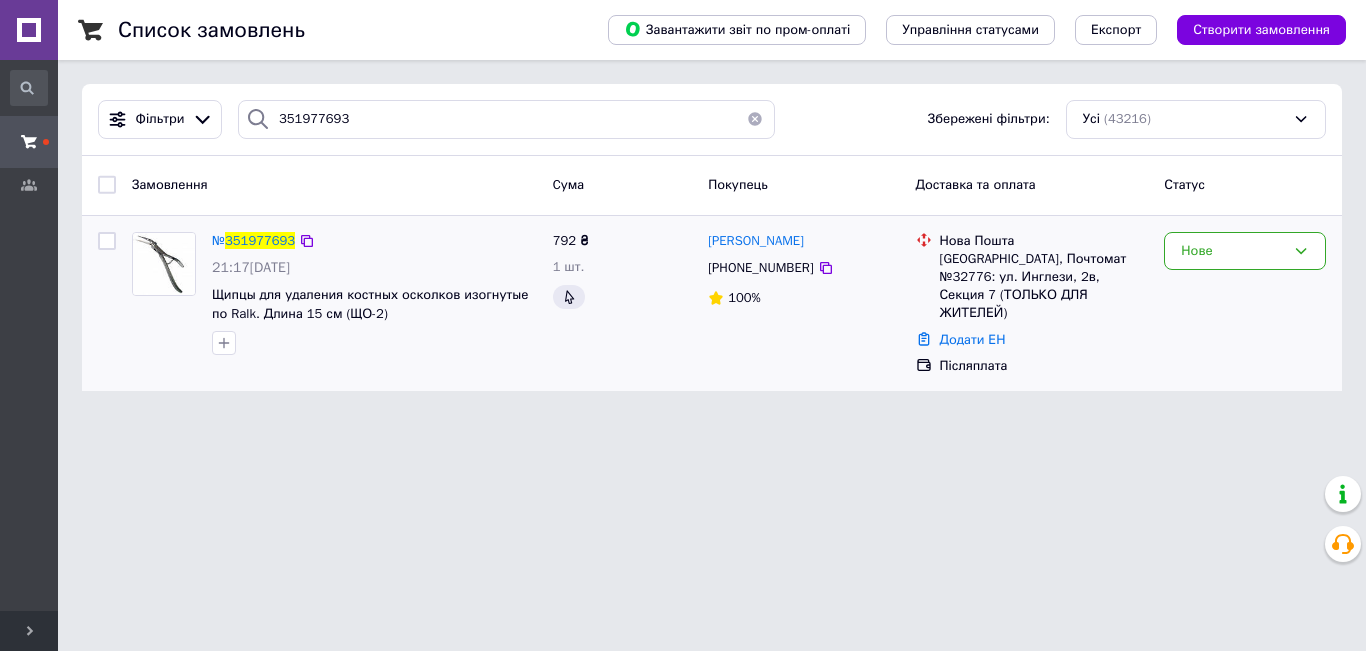 click on "100%" at bounding box center [803, 298] 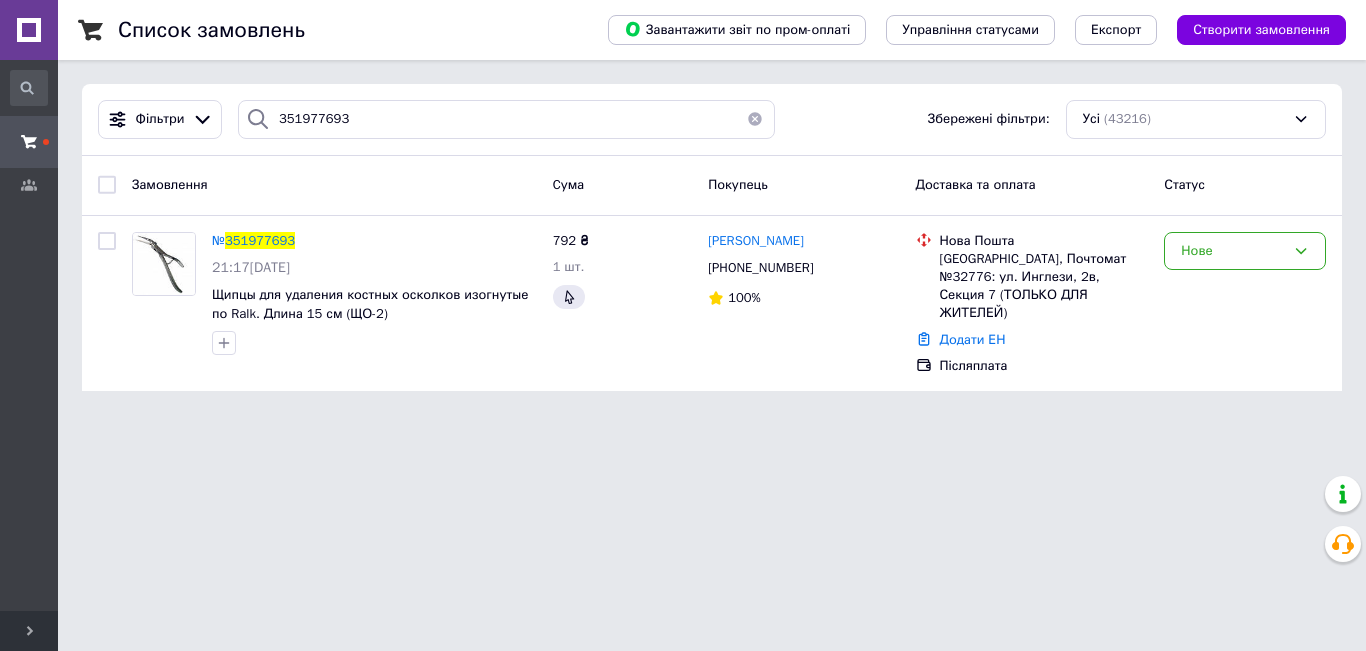 click at bounding box center [755, 119] 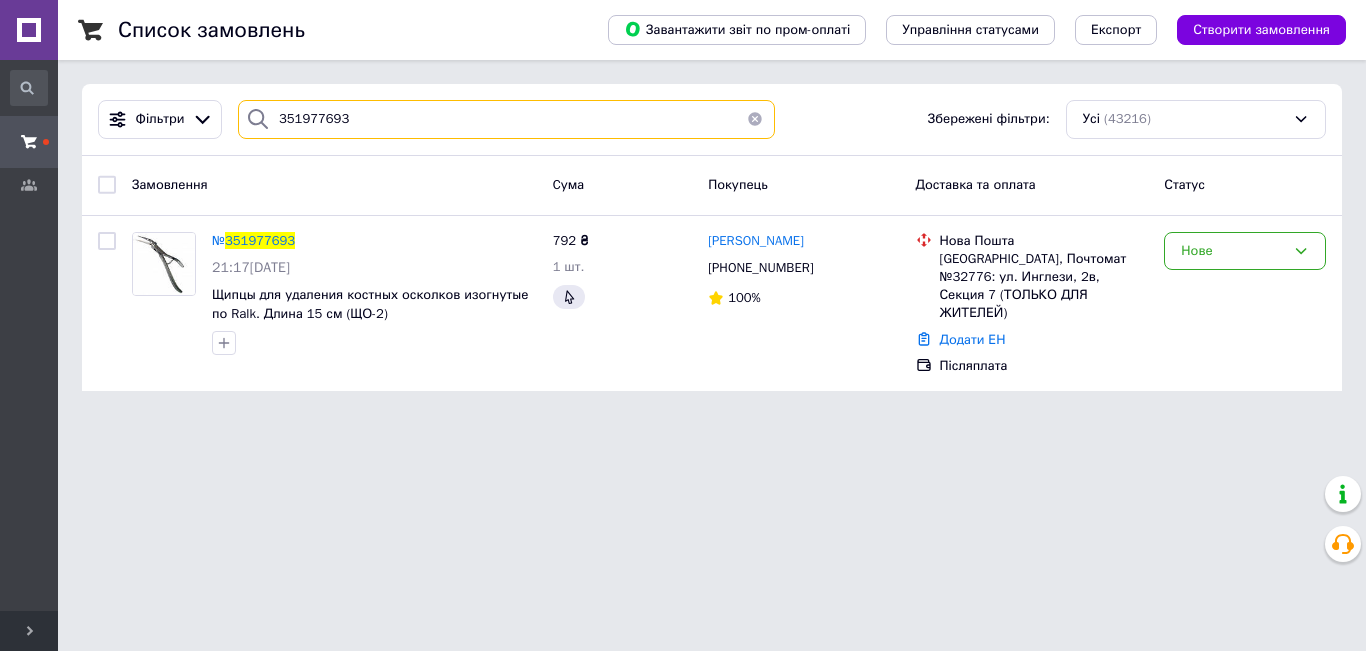 type 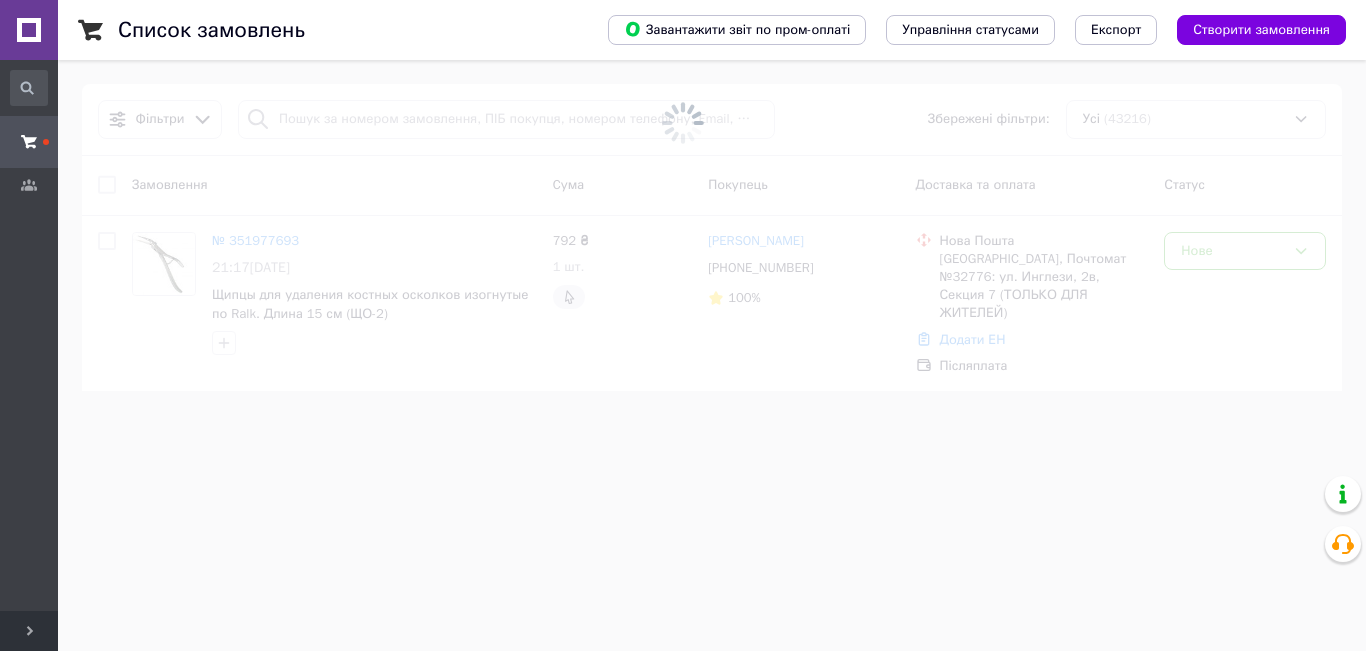 click at bounding box center [683, 325] 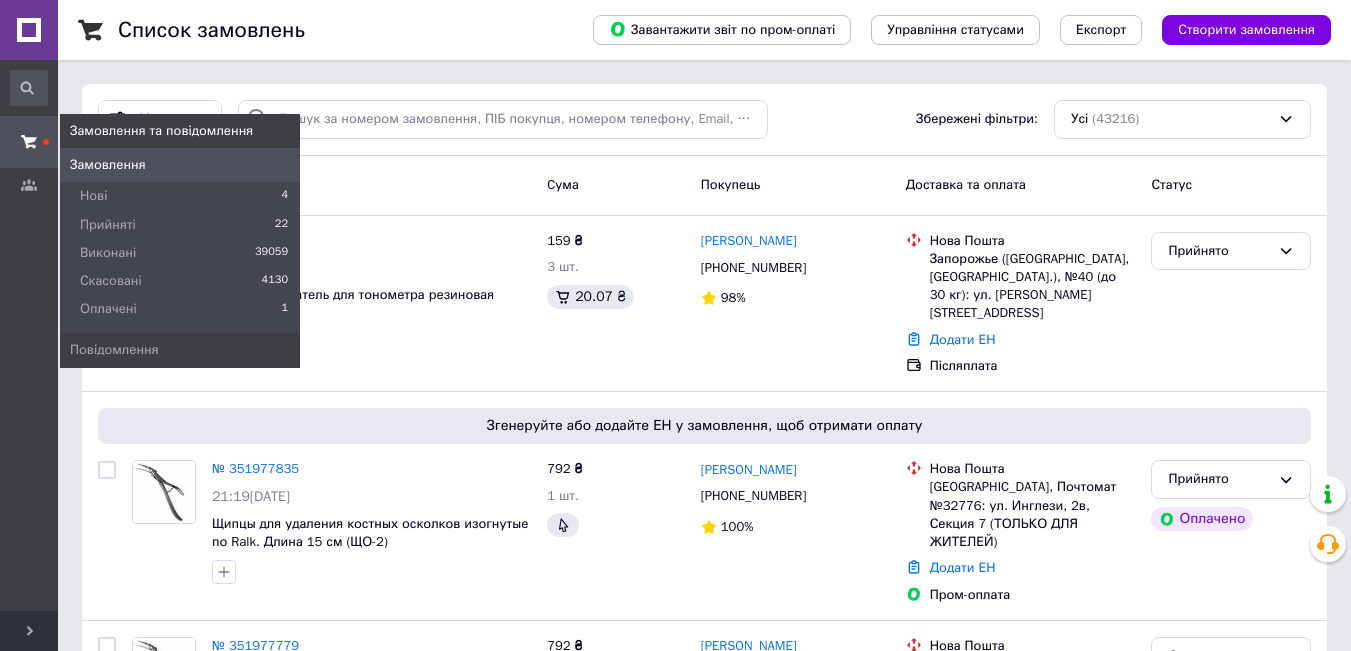 click on "Замовлення та повідомлення" at bounding box center (161, 131) 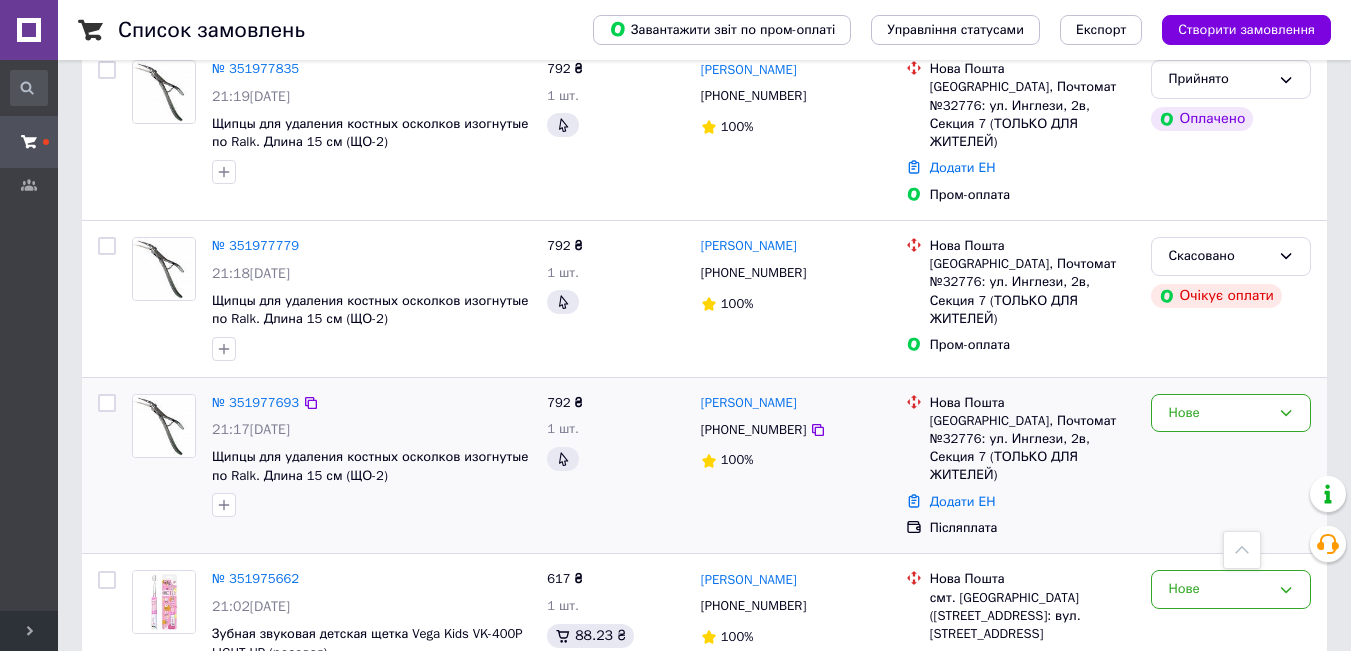 scroll, scrollTop: 500, scrollLeft: 0, axis: vertical 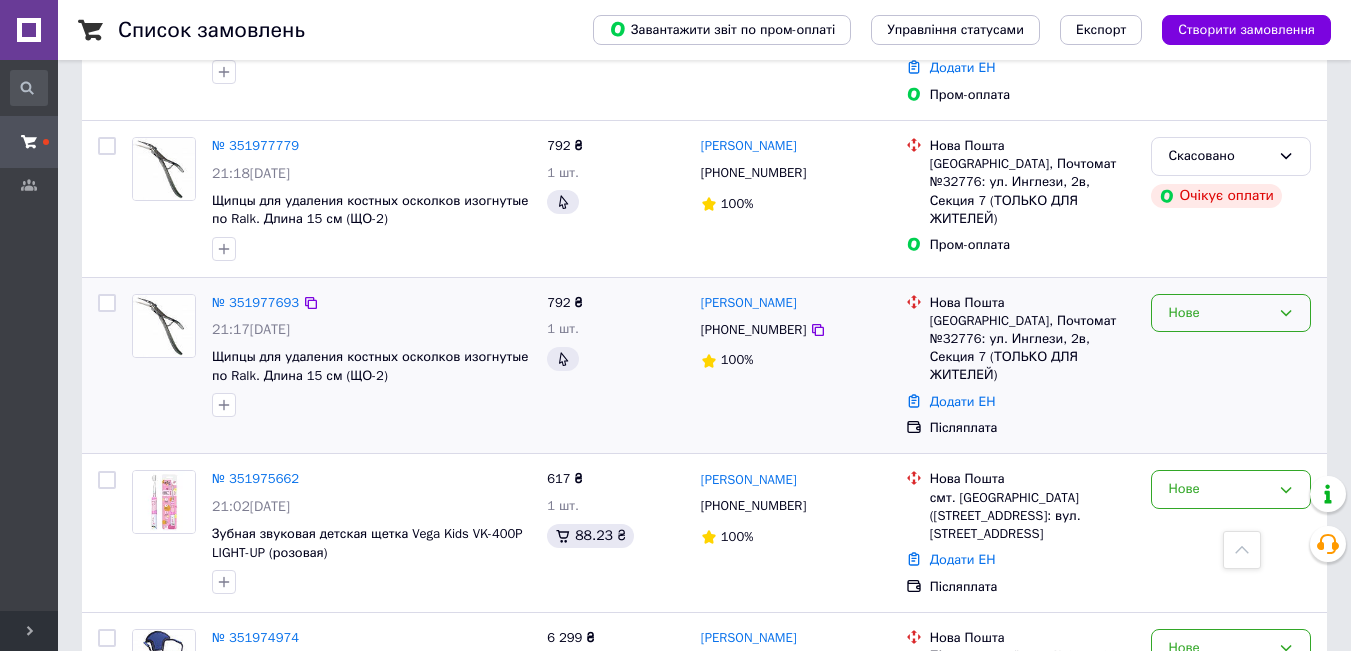 click on "Нове" at bounding box center [1219, 313] 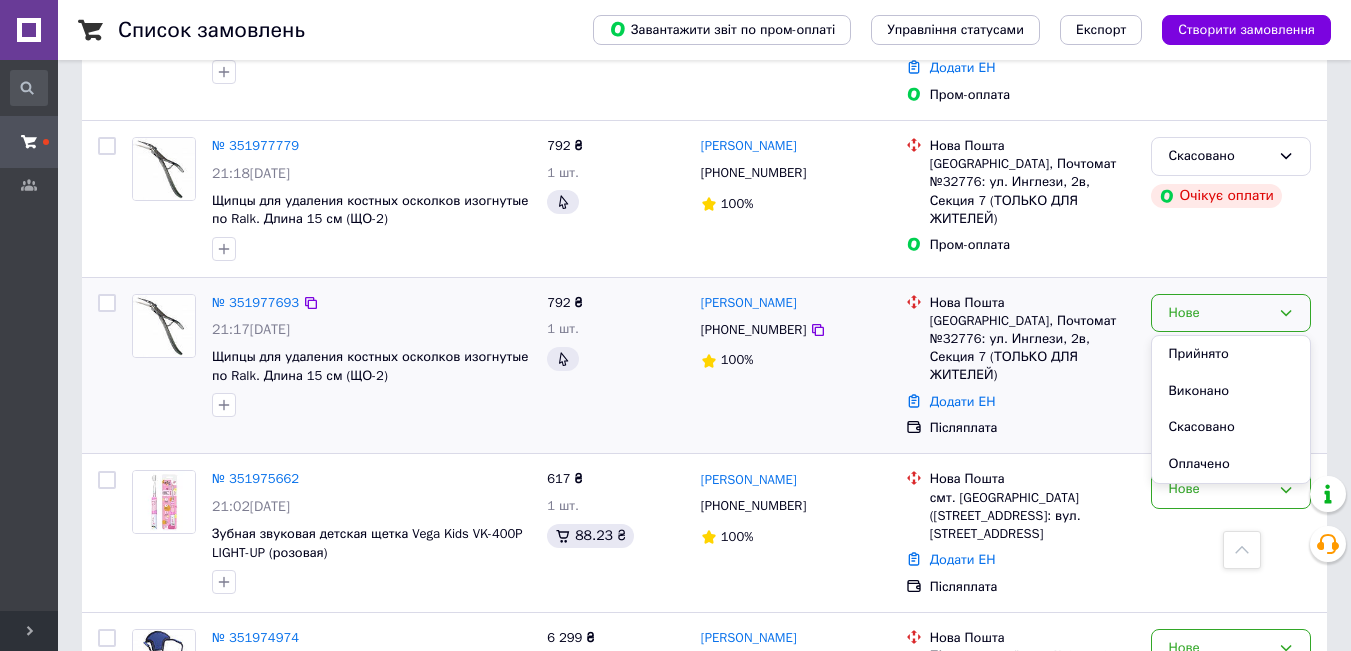 click on "Скасовано" at bounding box center [1231, 427] 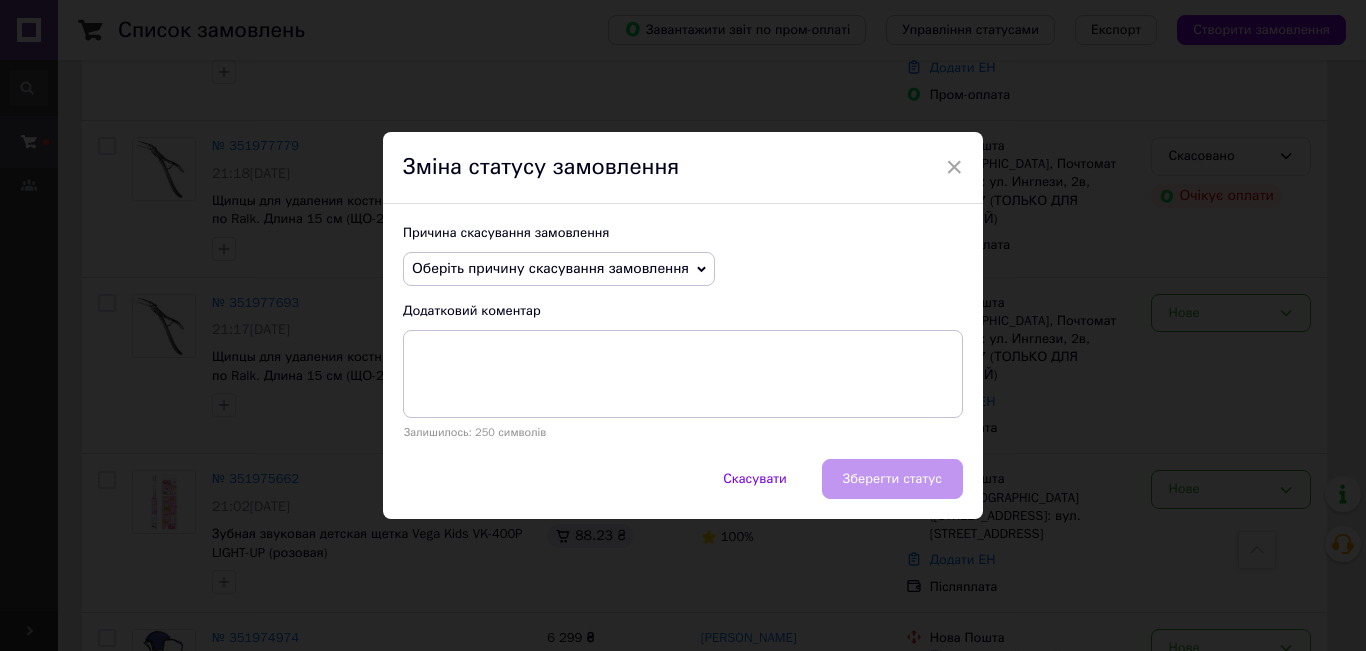 click on "Оберіть причину скасування замовлення" at bounding box center (559, 269) 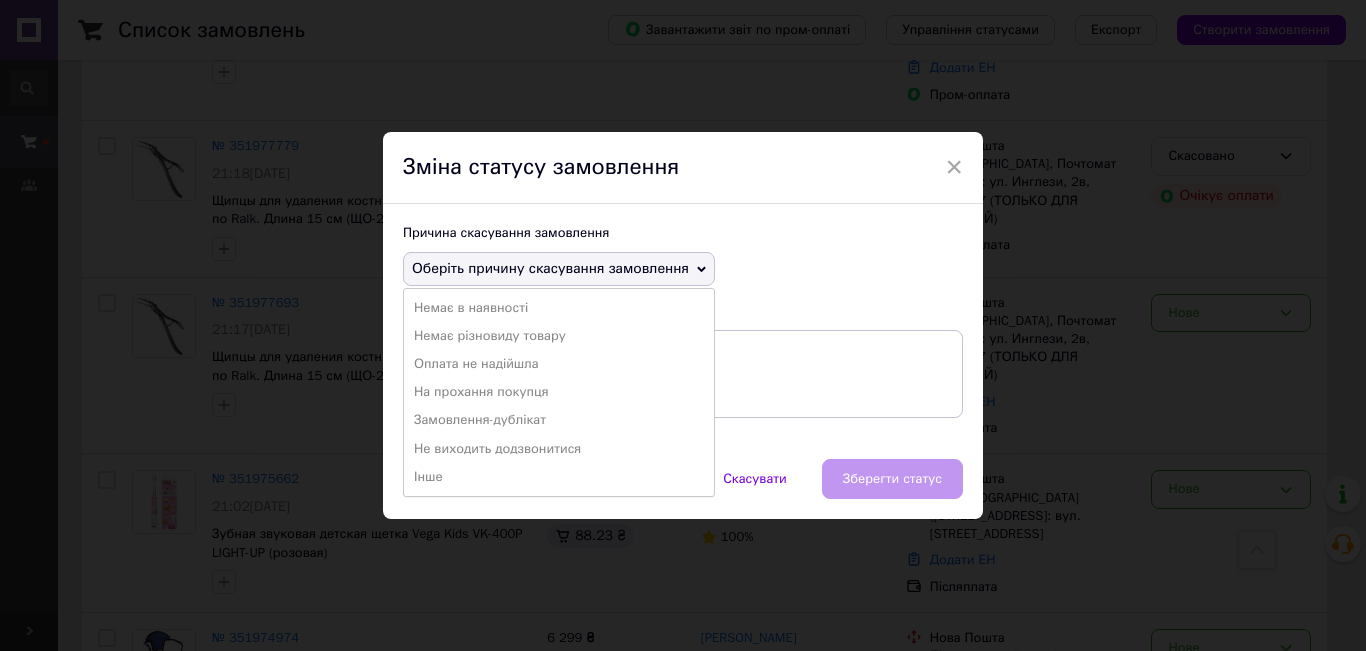 click on "Замовлення-дублікат" at bounding box center (559, 420) 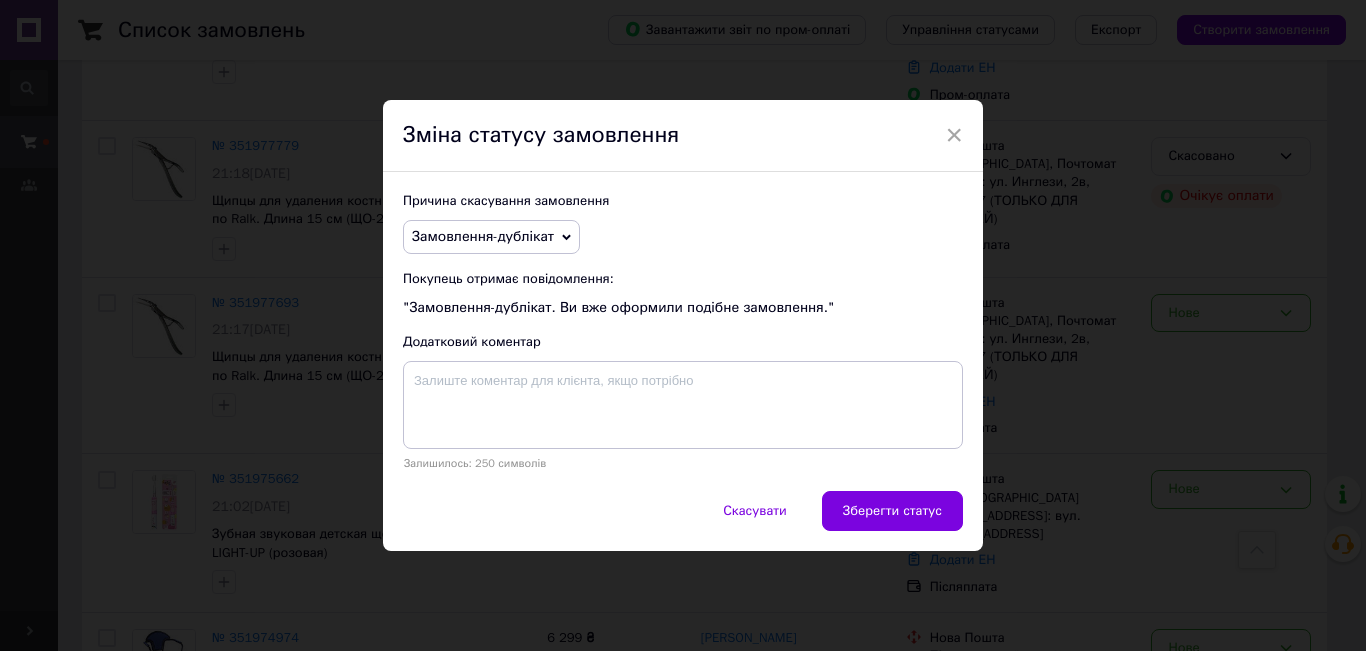 type 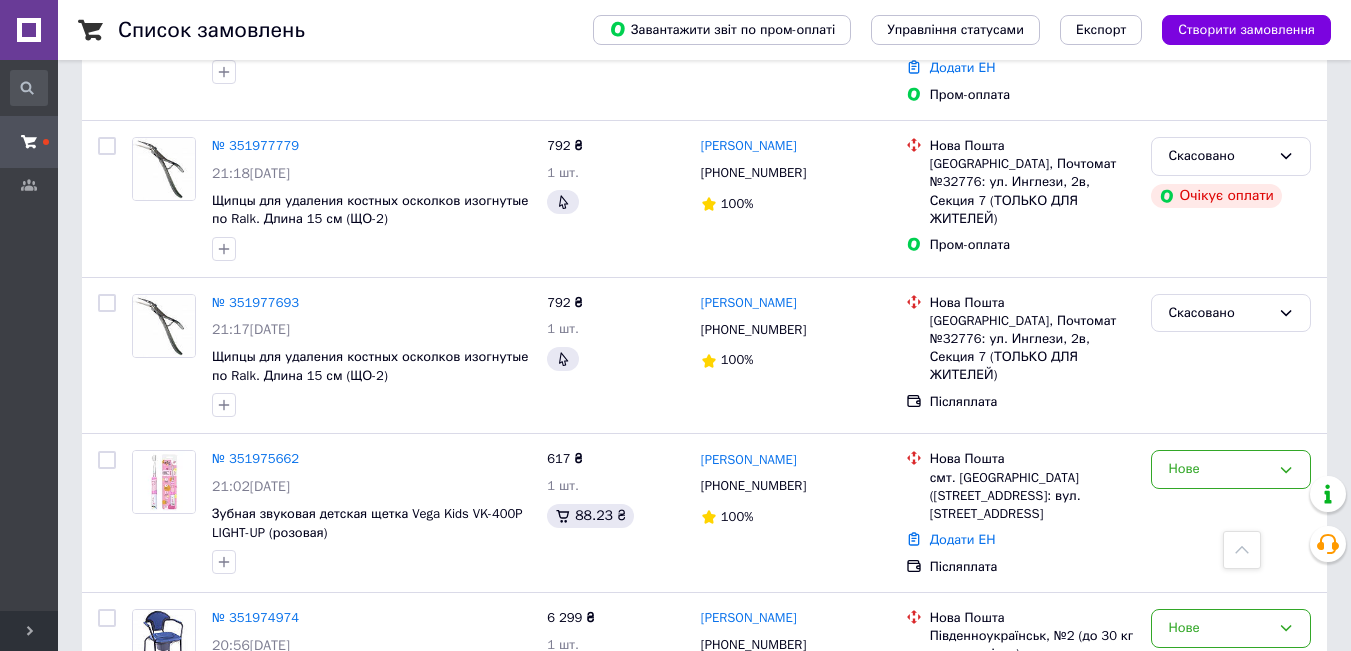 click on "Список замовлень   Завантажити звіт по пром-оплаті Управління статусами Експорт Створити замовлення Фільтри Збережені фільтри: Усі (43216) Замовлення Cума Покупець Доставка та оплата Статус № 352001061 04:37[DATE] Груша нагнетатель для тонометра резиновая 159 ₴ 3 шт. 20.07 ₴ [PERSON_NAME] [PHONE_NUMBER] 98% [GEOGRAPHIC_DATA] ([GEOGRAPHIC_DATA], [GEOGRAPHIC_DATA].), №40 (до 30 кг): ул. [PERSON_NAME], 5 Додати ЕН Післяплата Прийнято Згенеруйте або додайте ЕН у замовлення, щоб отримати оплату № 351977835 21:19[DATE] 792 ₴ 1 шт. [PERSON_NAME] [PHONE_NUMBER] 100% Нова Пошта Додати ЕН 792 ₴ 100%" at bounding box center [704, 1550] 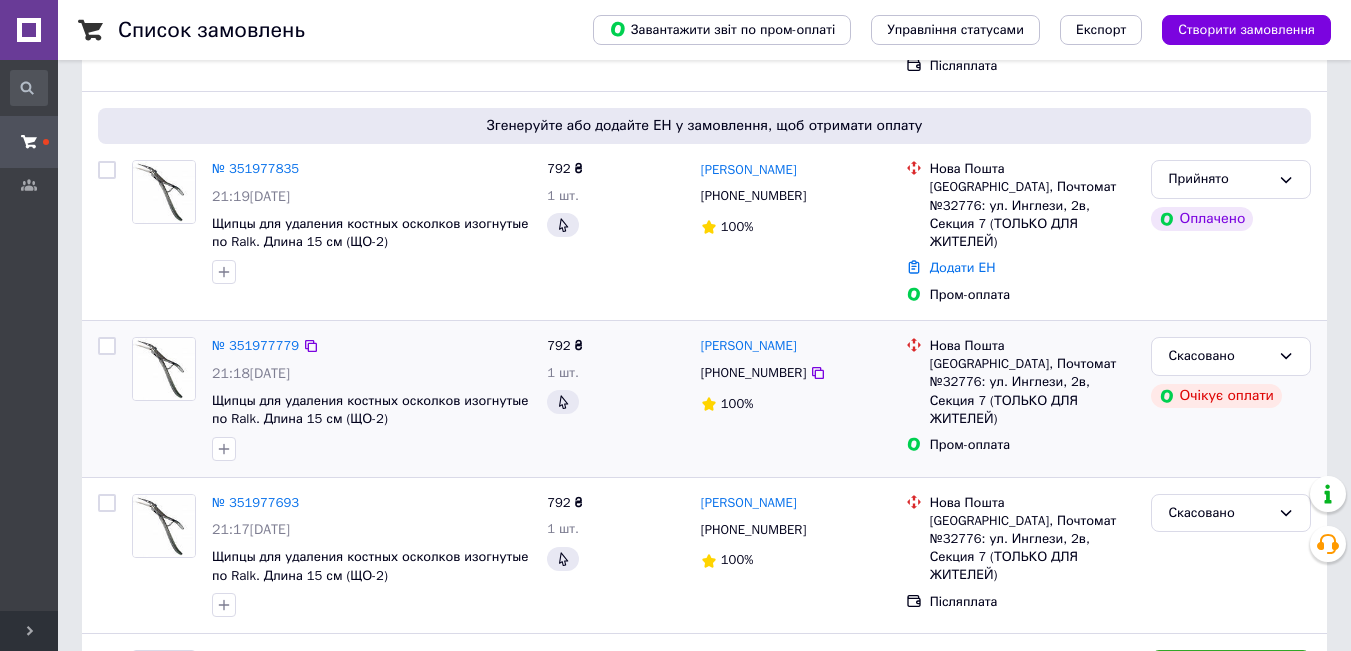 scroll, scrollTop: 200, scrollLeft: 0, axis: vertical 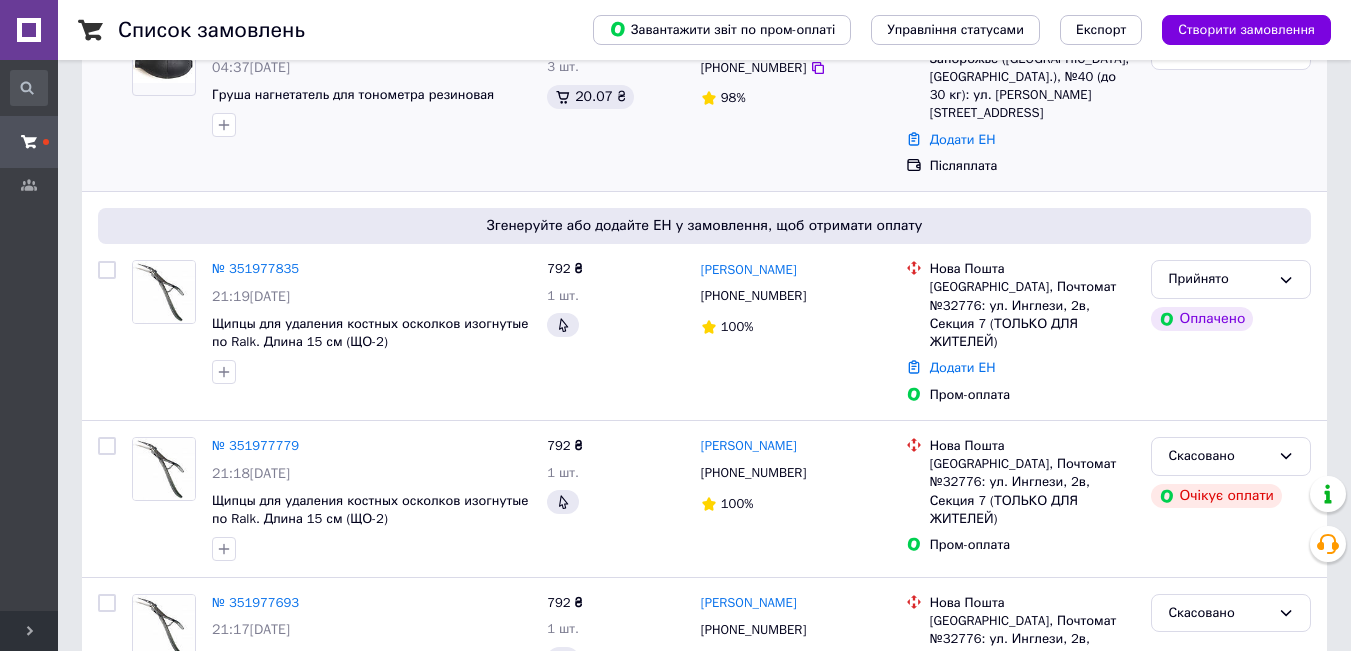 click on "Список замовлень   Завантажити звіт по пром-оплаті Управління статусами Експорт Створити замовлення Фільтри Збережені фільтри: Усі (43216) Замовлення Cума Покупець Доставка та оплата Статус № 352001061 04:37[DATE] Груша нагнетатель для тонометра резиновая 159 ₴ 3 шт. 20.07 ₴ [PERSON_NAME] [PHONE_NUMBER] 98% [GEOGRAPHIC_DATA] ([GEOGRAPHIC_DATA], [GEOGRAPHIC_DATA].), №40 (до 30 кг): ул. [PERSON_NAME], 5 Додати ЕН Післяплата Прийнято Згенеруйте або додайте ЕН у замовлення, щоб отримати оплату № 351977835 21:19[DATE] 792 ₴ 1 шт. [PERSON_NAME] [PHONE_NUMBER] 100% Нова Пошта Додати ЕН 792 ₴ 100%" at bounding box center (704, 1850) 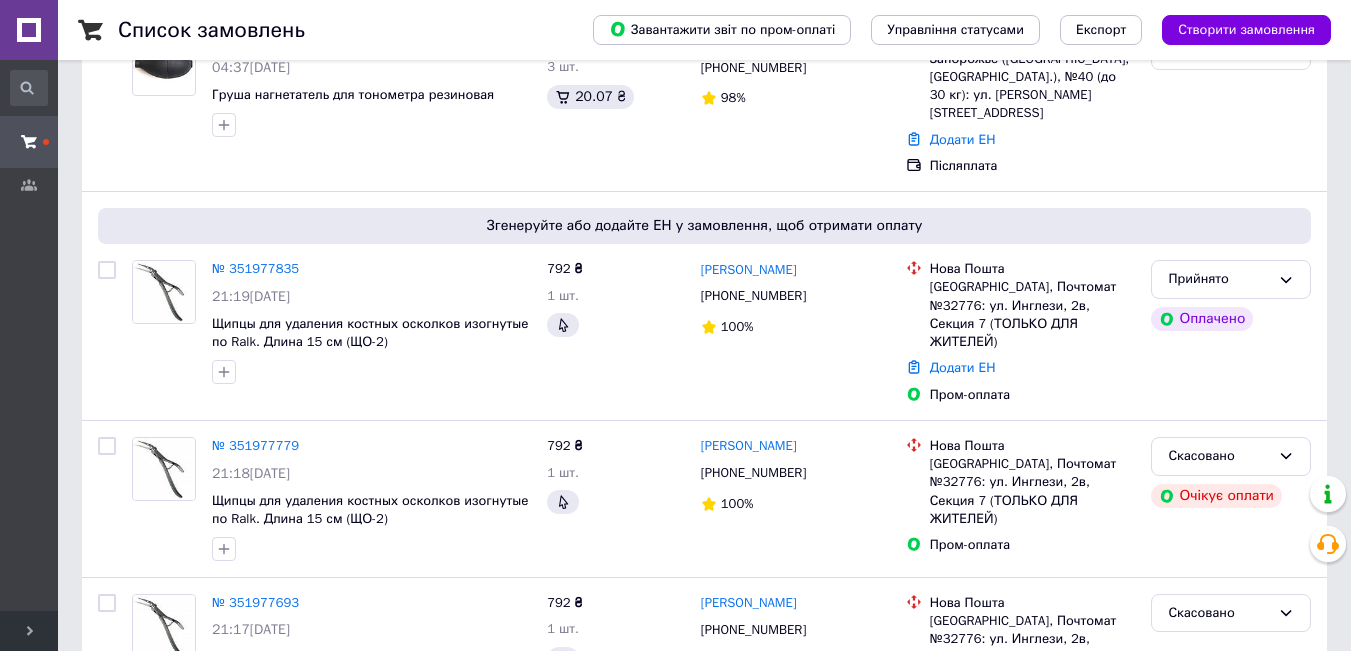 scroll, scrollTop: 0, scrollLeft: 0, axis: both 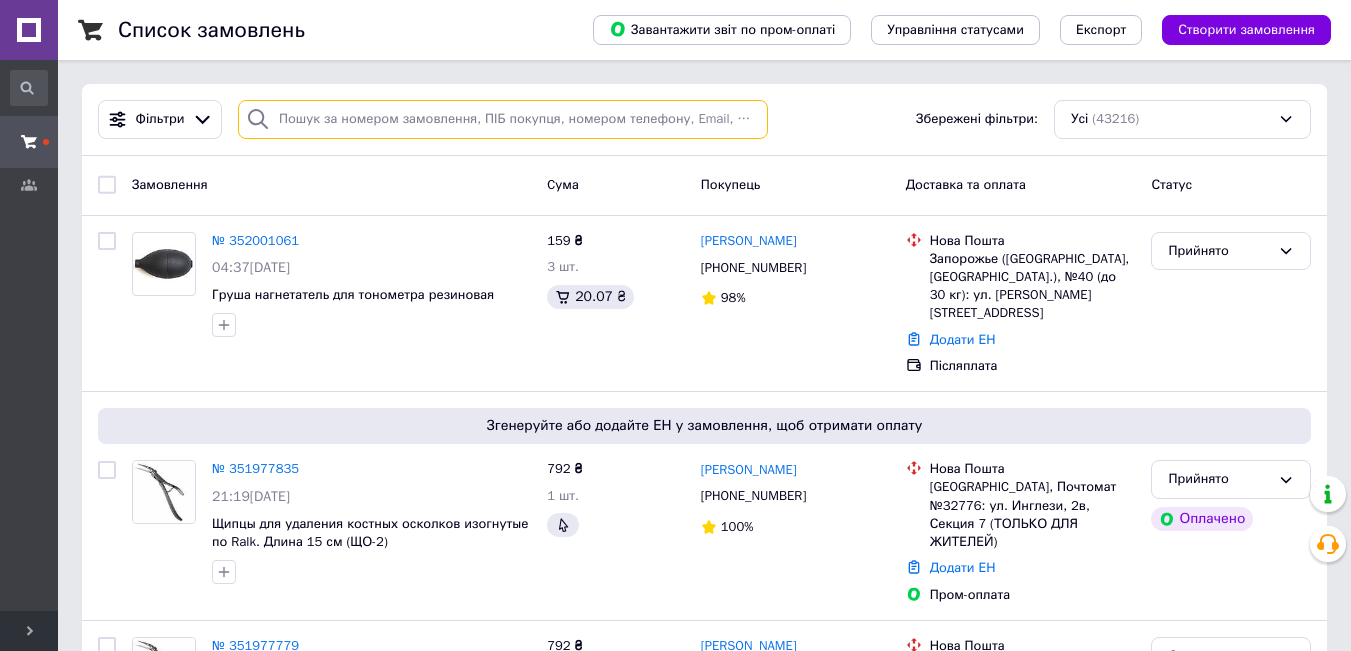 click at bounding box center (503, 119) 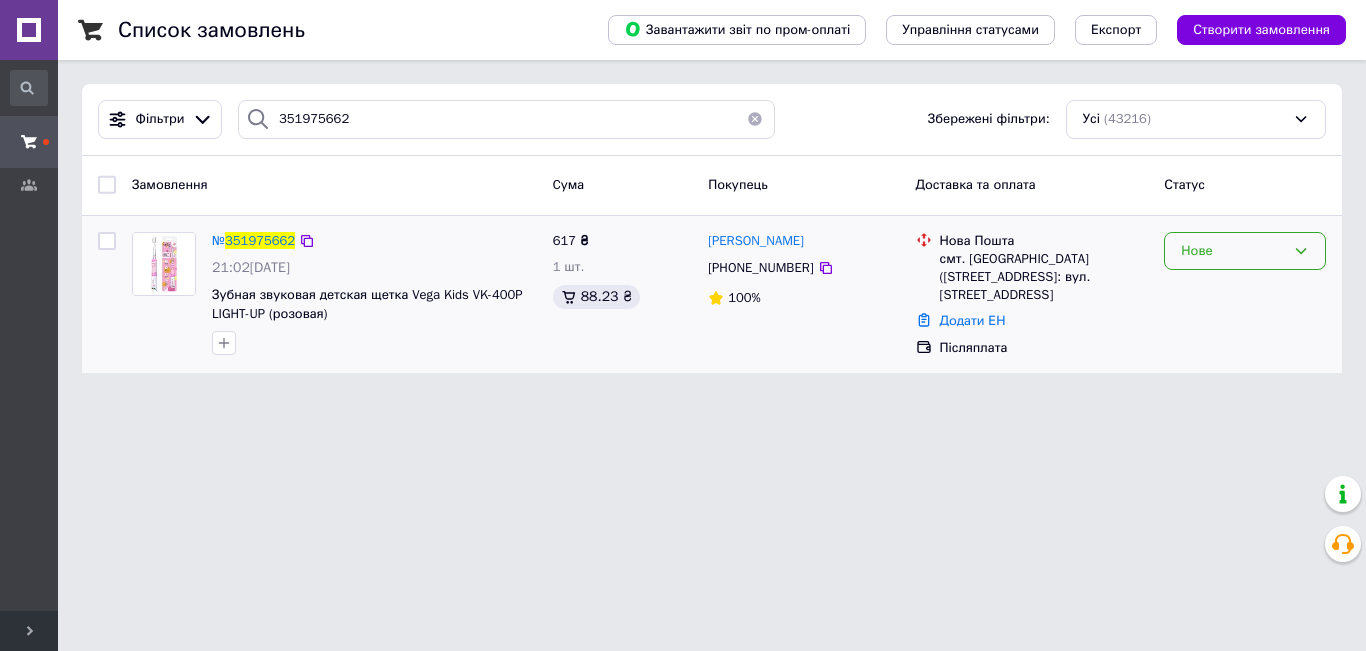 click on "Нове" at bounding box center [1233, 251] 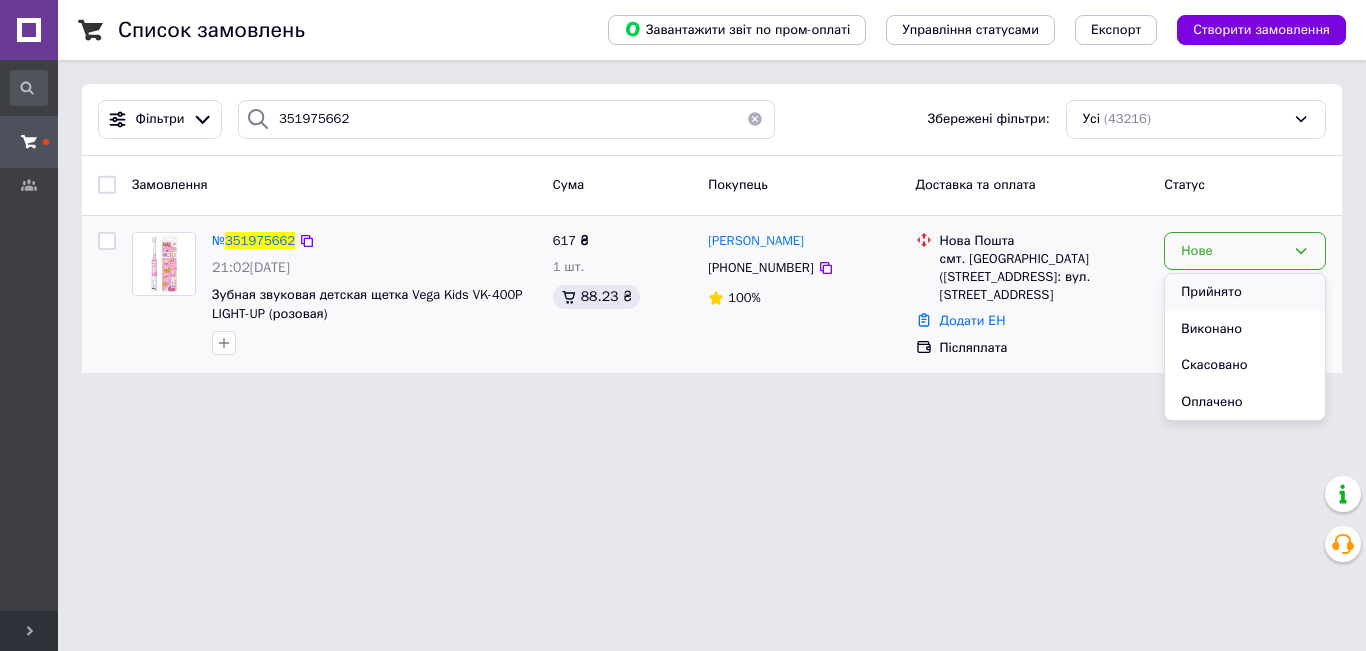 click on "Прийнято" at bounding box center (1245, 292) 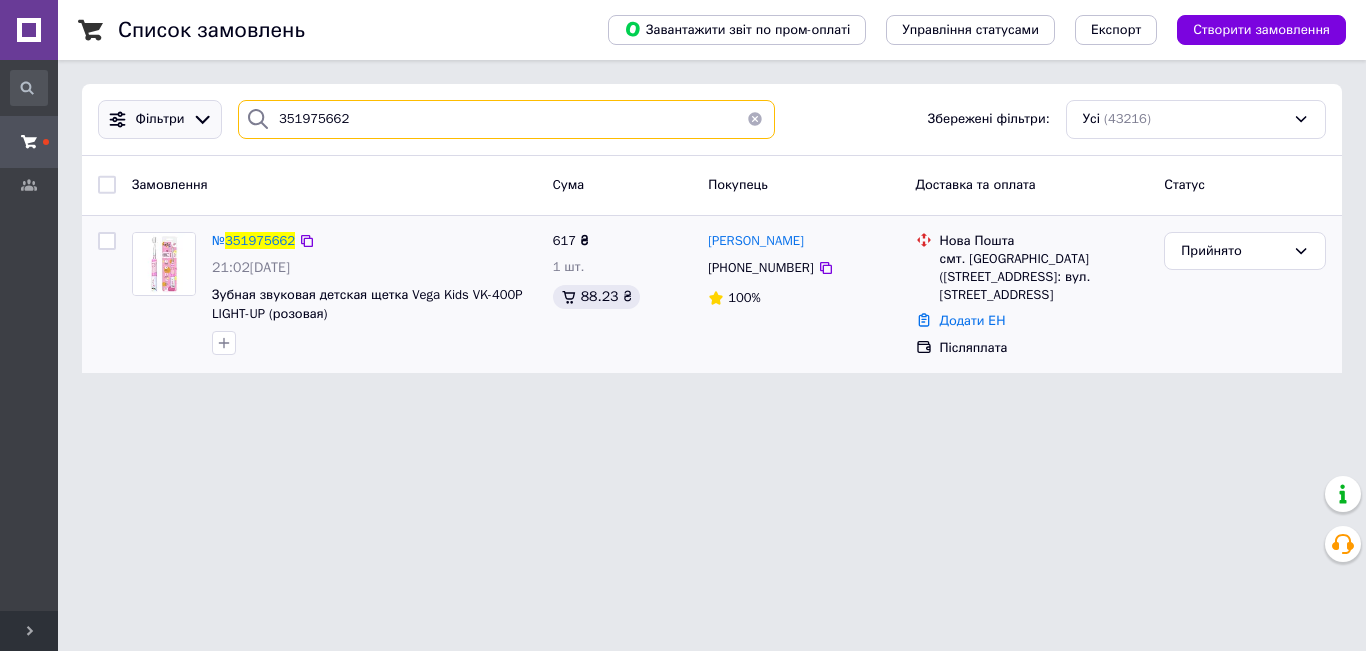drag, startPoint x: 421, startPoint y: 125, endPoint x: 137, endPoint y: 112, distance: 284.2974 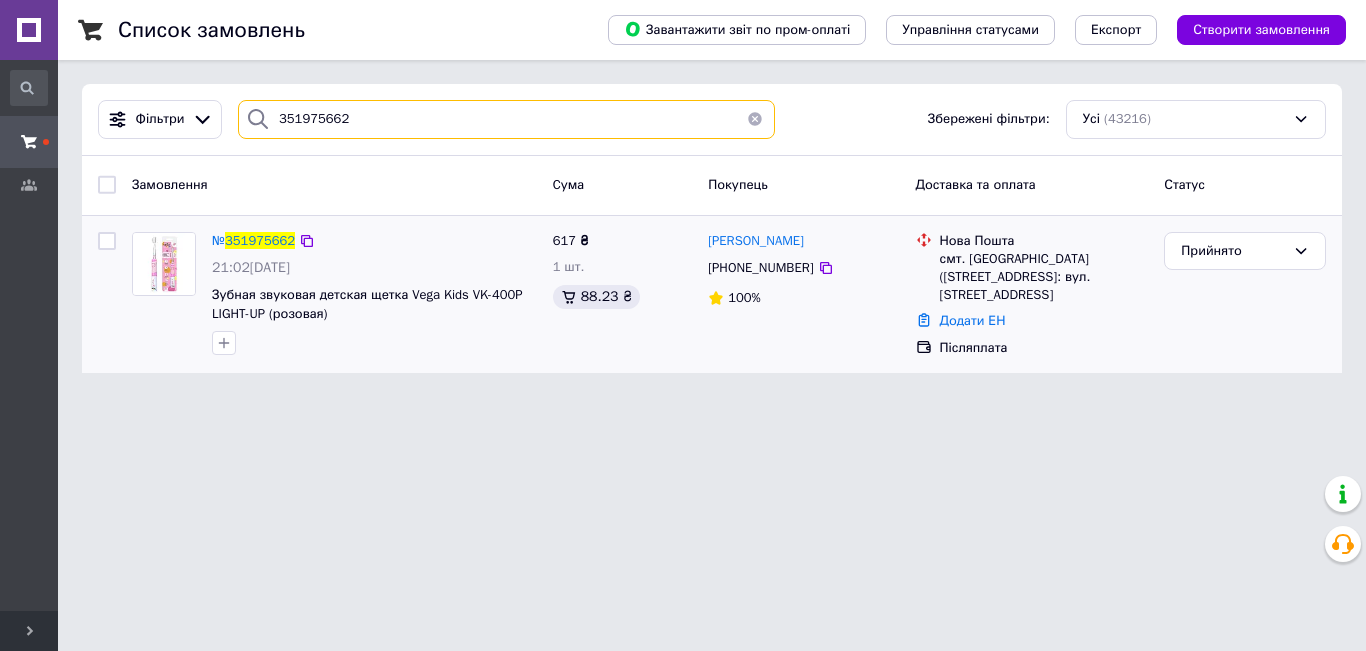 paste on "4974UA" 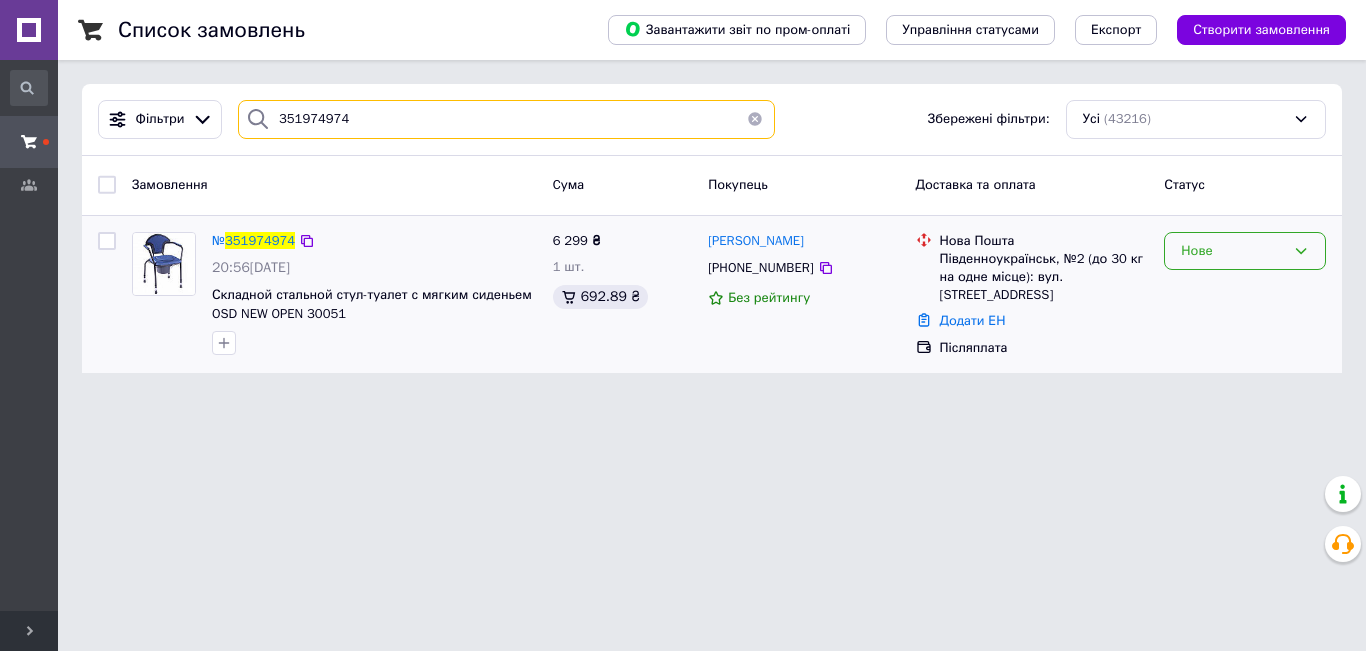 type on "351974974" 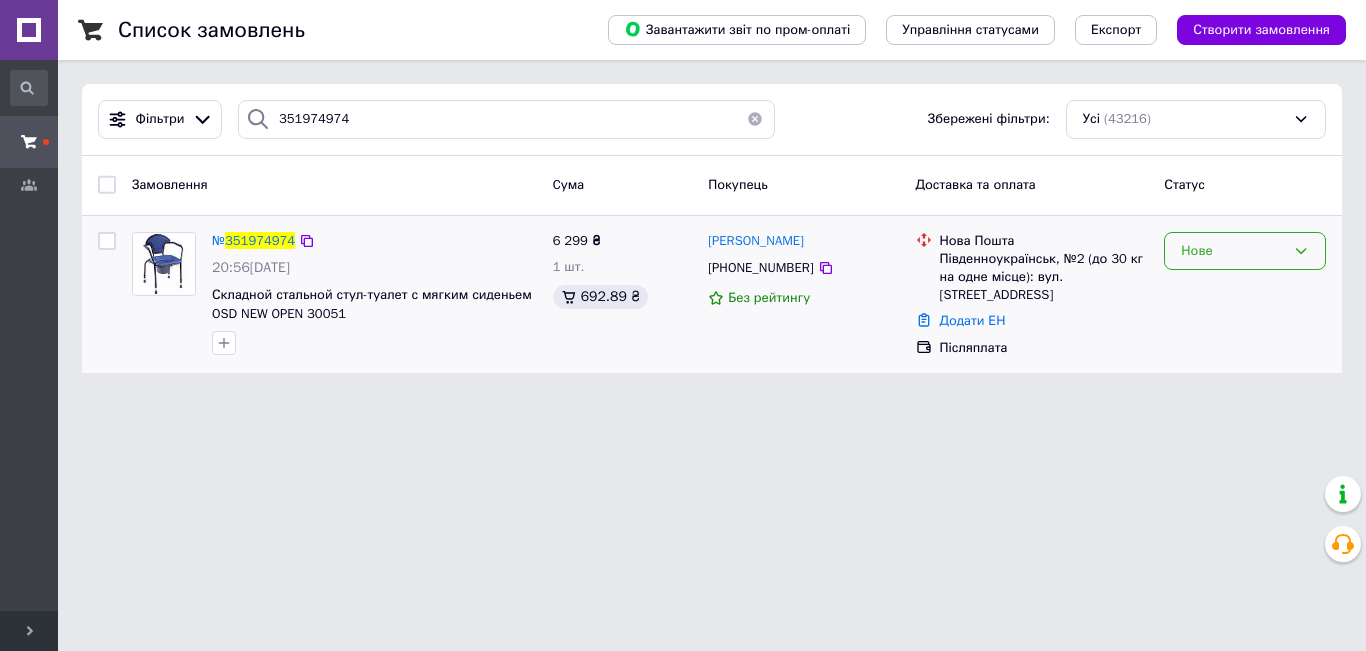 click on "Нове" at bounding box center [1233, 251] 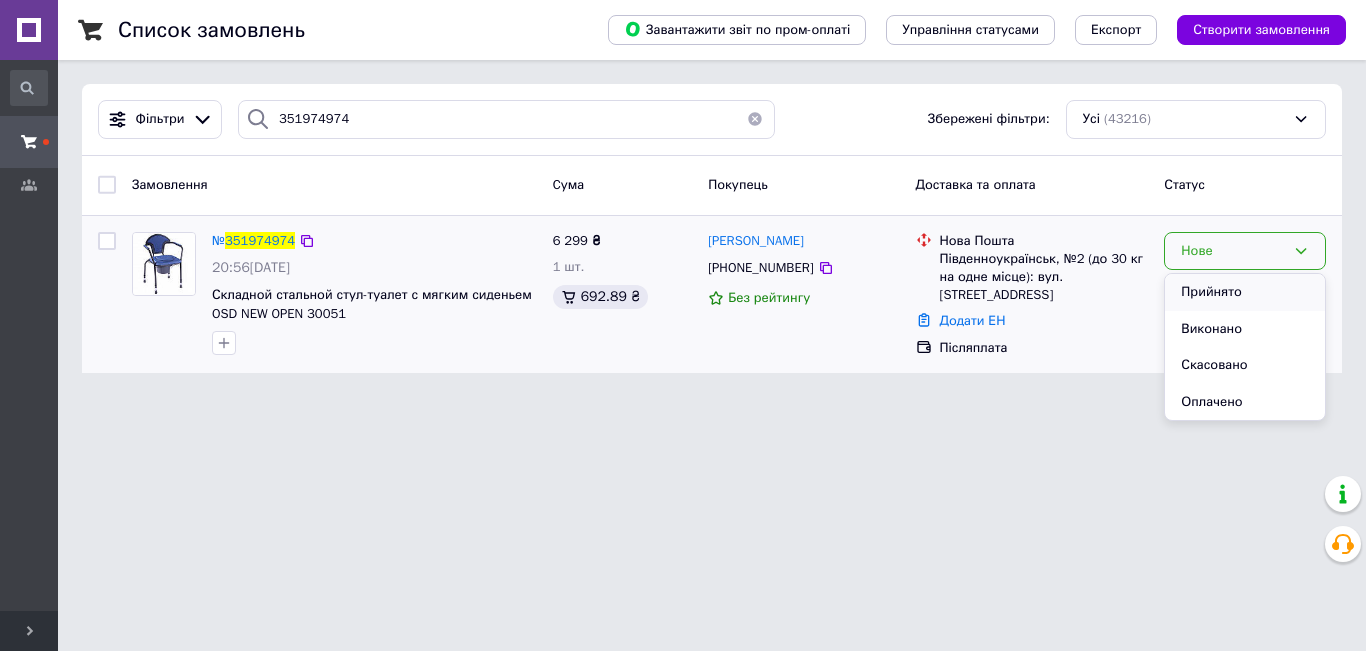 click on "Прийнято" at bounding box center (1245, 292) 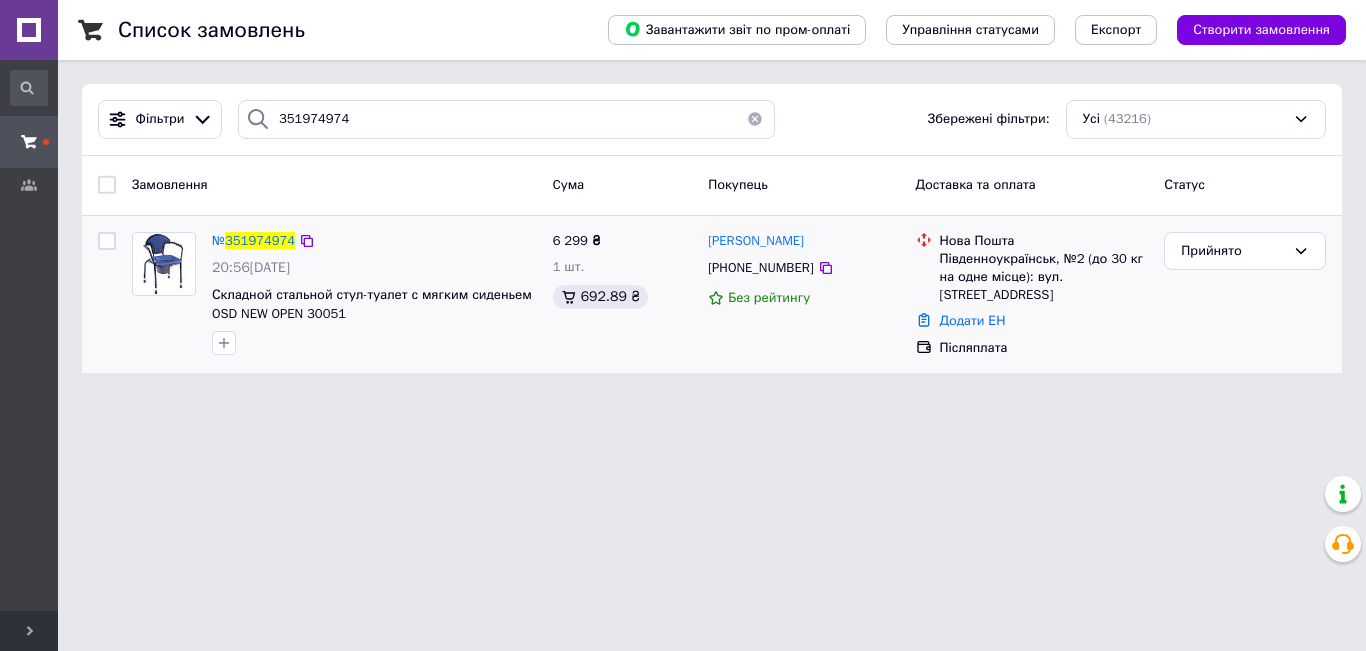click at bounding box center (755, 119) 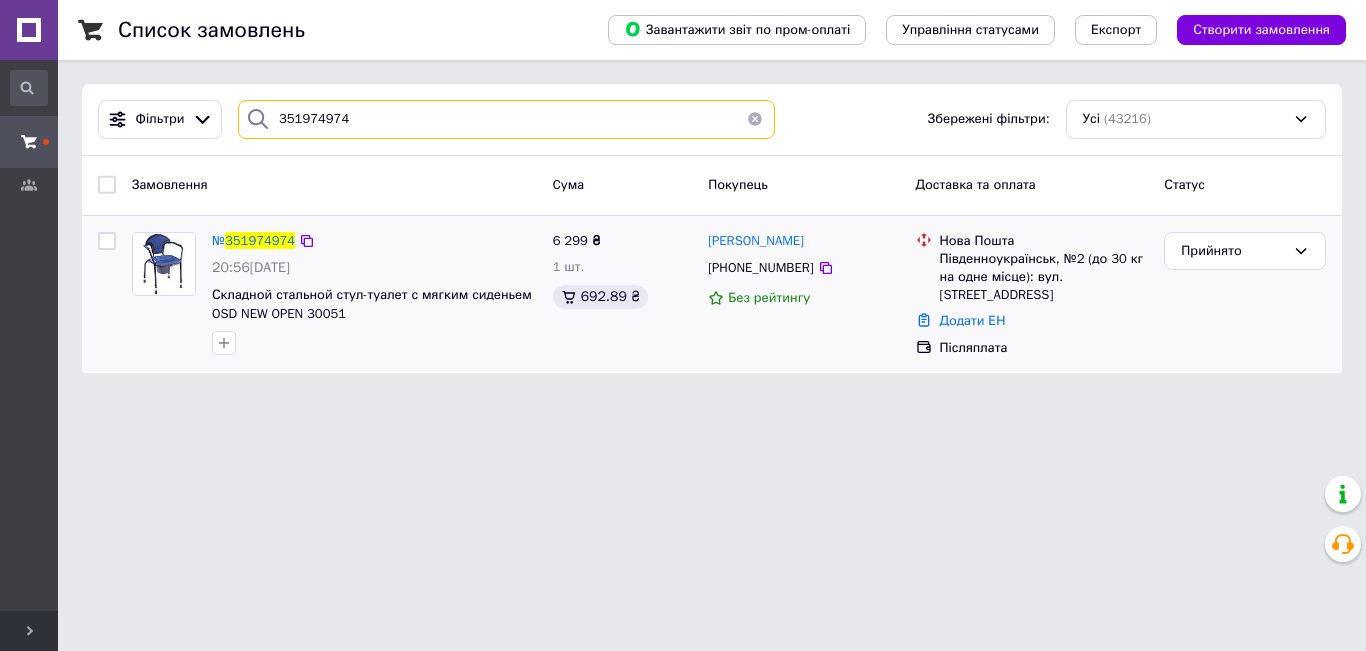 type 